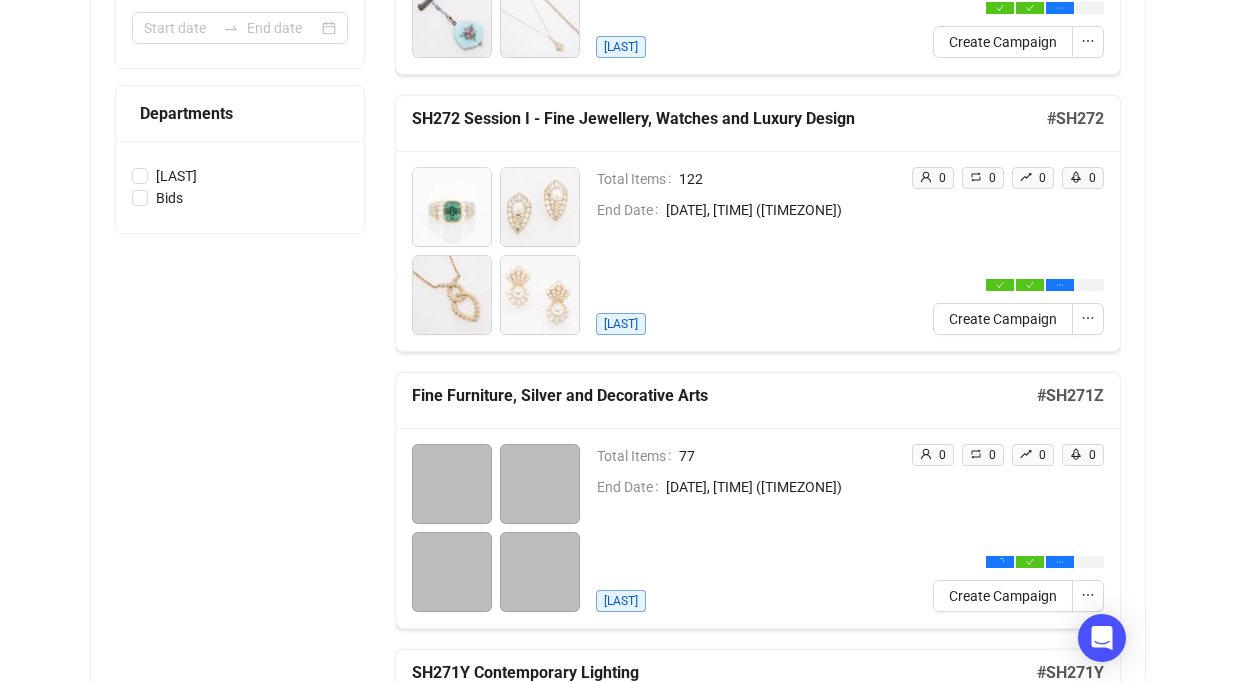 scroll, scrollTop: 600, scrollLeft: 0, axis: vertical 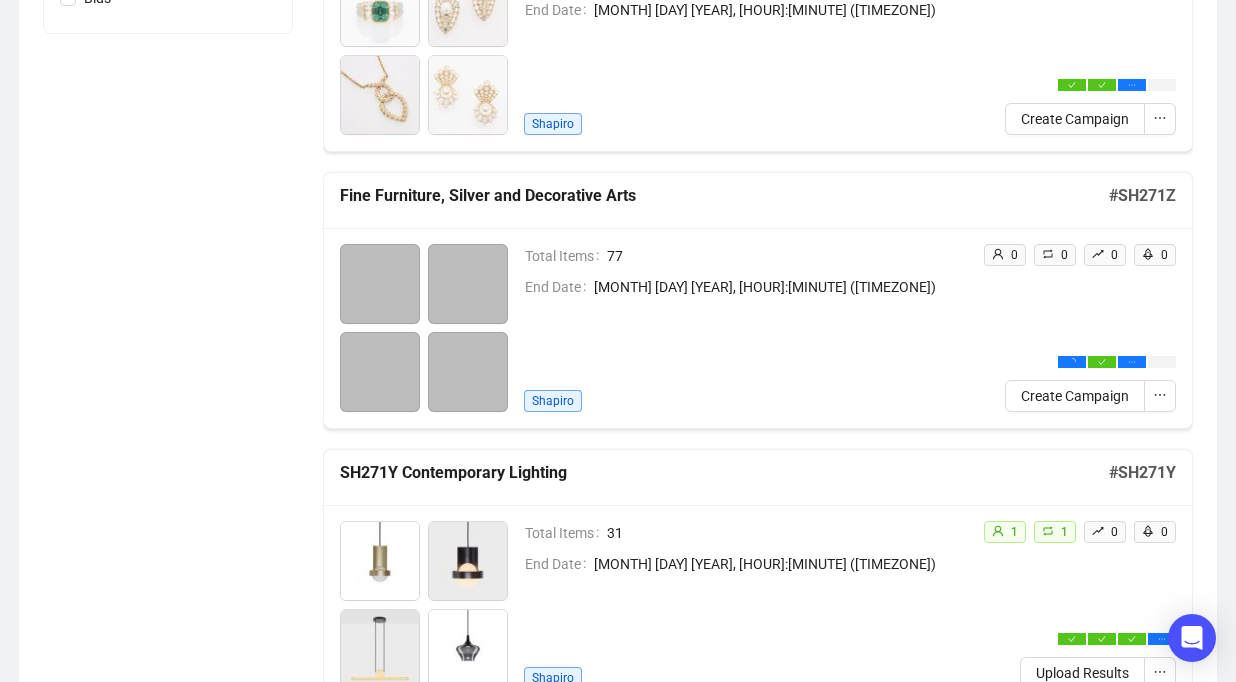 click on "Total Items 77 End Date [MONTH] [DAY] [YEAR], [HOUR]:[MINUTE] ([TIMEZONE]) Shapiro" at bounding box center (745, 328) 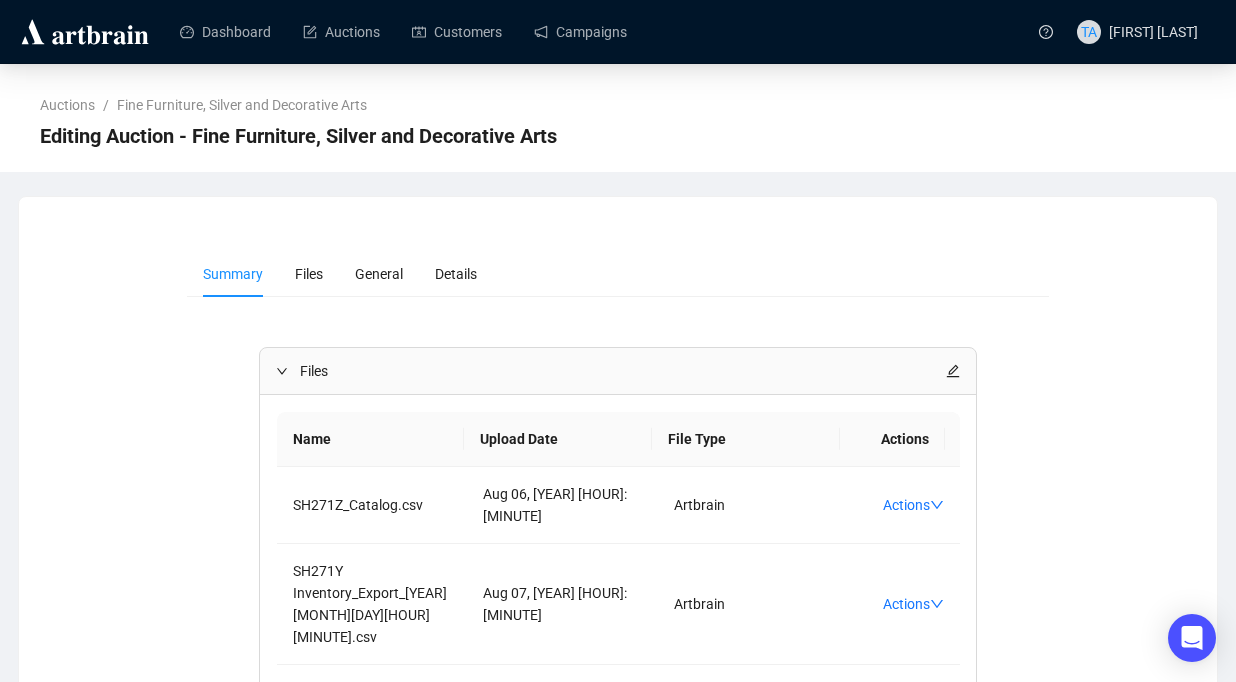 scroll, scrollTop: 100, scrollLeft: 0, axis: vertical 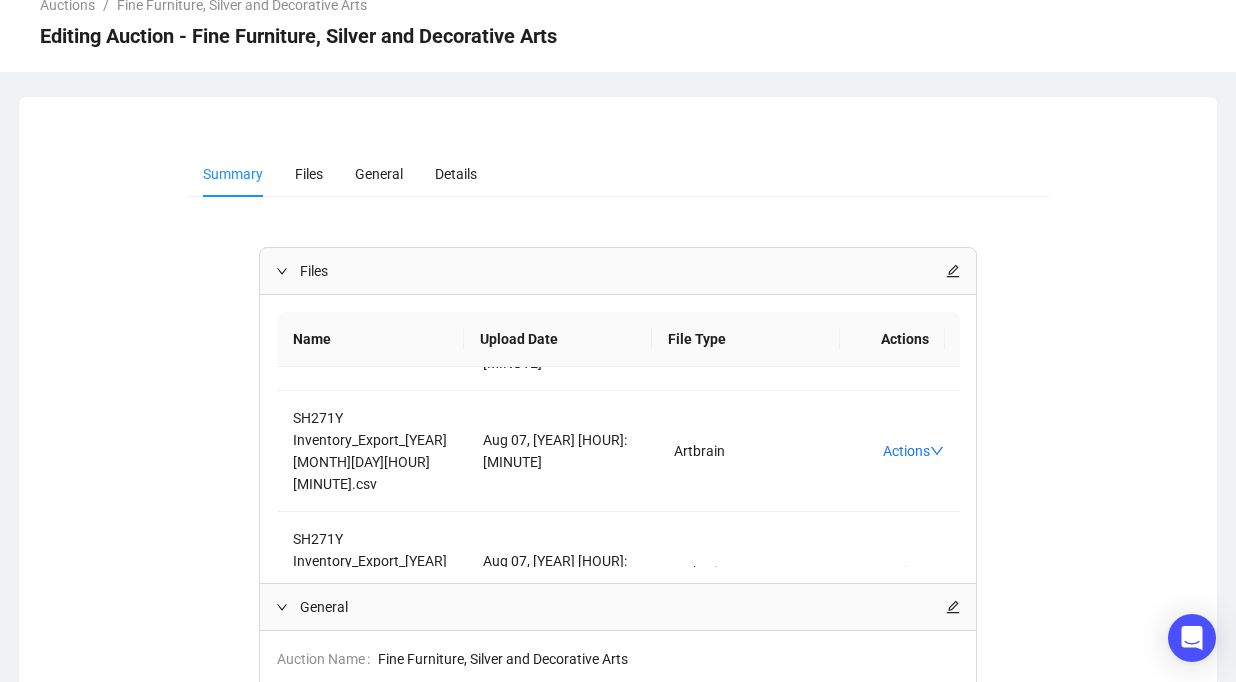 click 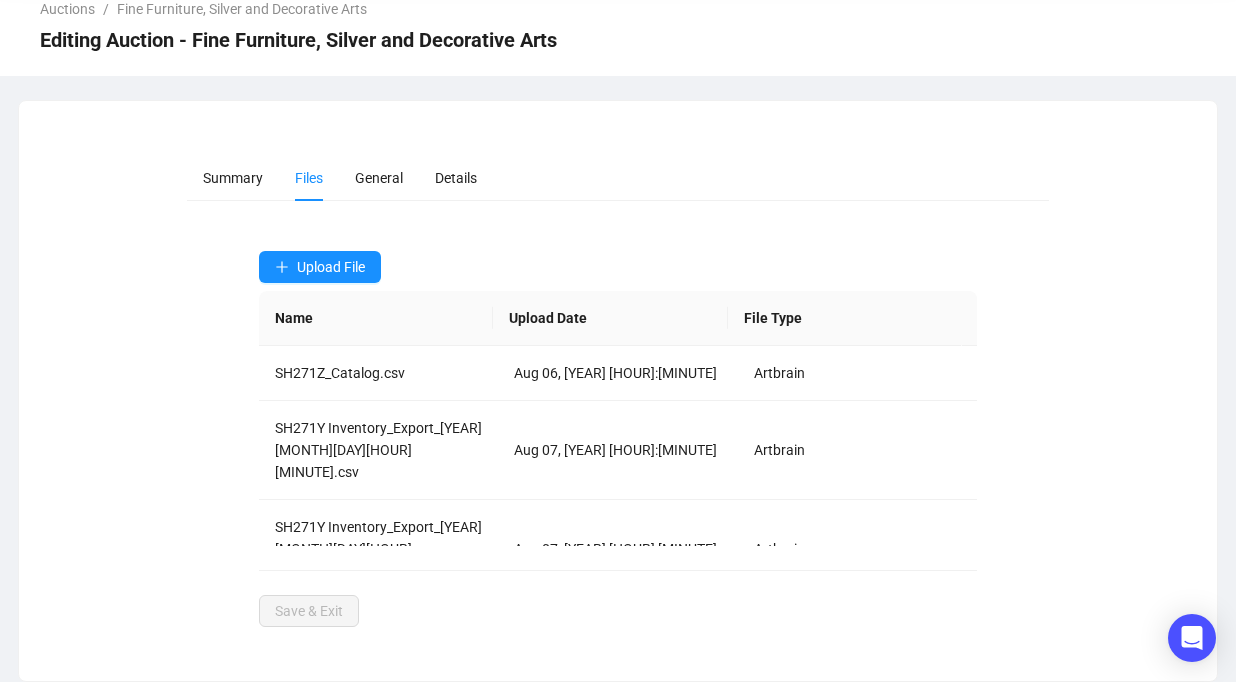 scroll, scrollTop: 96, scrollLeft: 0, axis: vertical 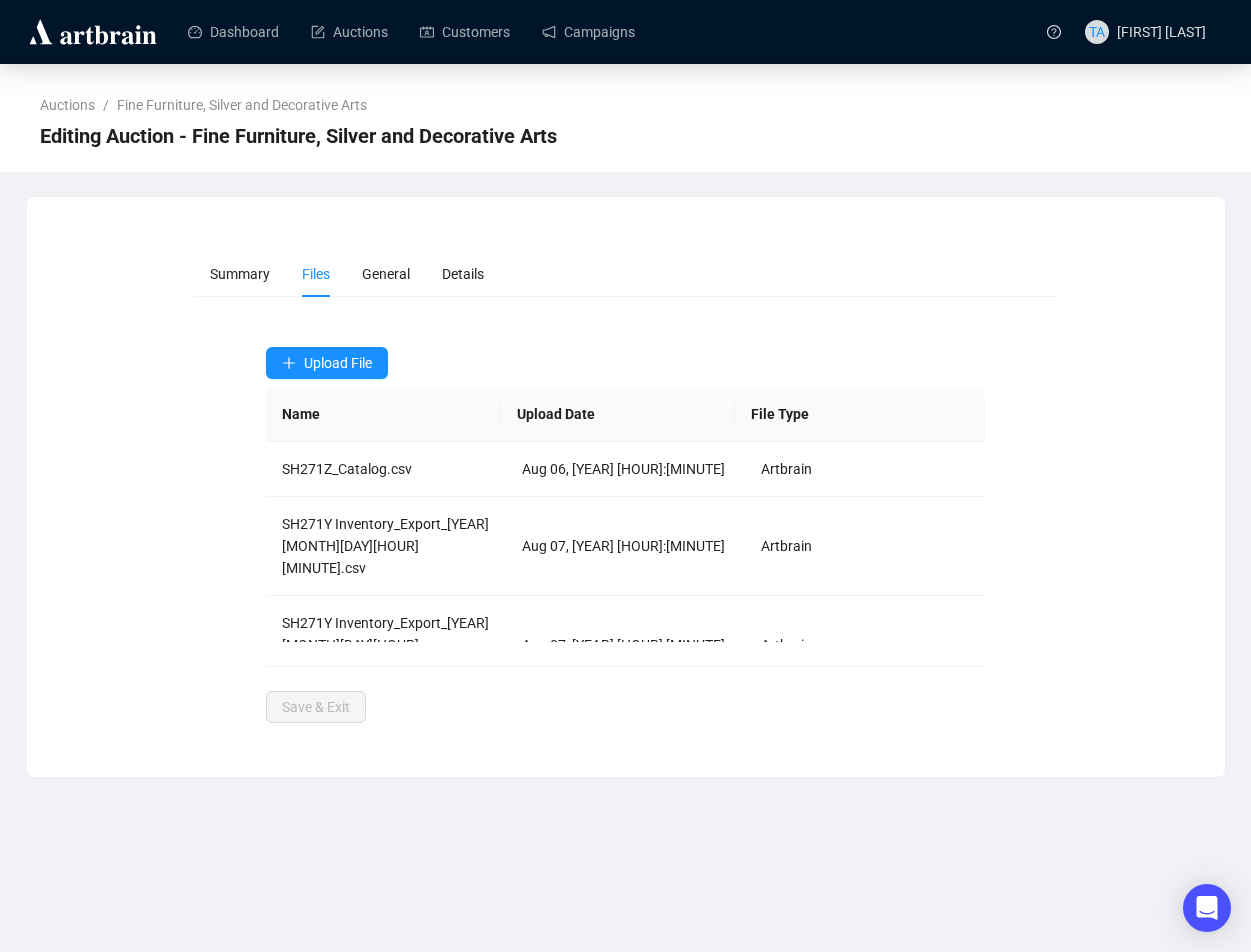 click on "Summary Files General Details Upload File Name Upload Date File Type       SH271Z_Catalog.csv Aug 06, [YEAR] [HOUR]:[MINUTE] Artbrain SH271Y Inventory_Export_[YEAR][MONTH][DAY][HOUR][MINUTE].csv Aug 07, [YEAR] [HOUR]:[MINUTE] Artbrain SH271Y Inventory_Export_[YEAR][MONTH][DAY][HOUR][MINUTE].csv Aug 07, [YEAR] [HOUR]:[MINUTE] Artbrain Save & Exit" at bounding box center (626, 487) 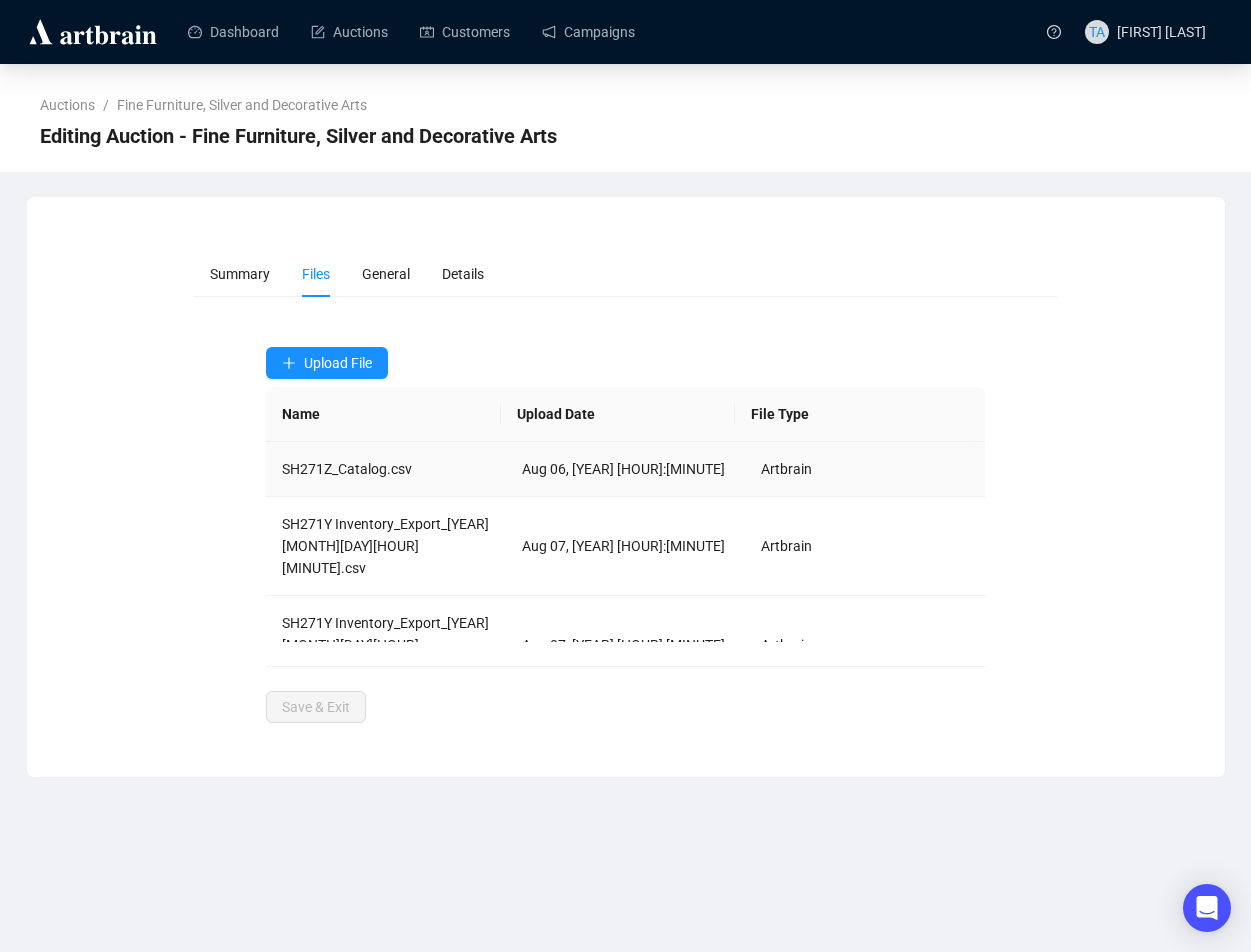 click on "SH271Z_Catalog.csv" at bounding box center (386, 469) 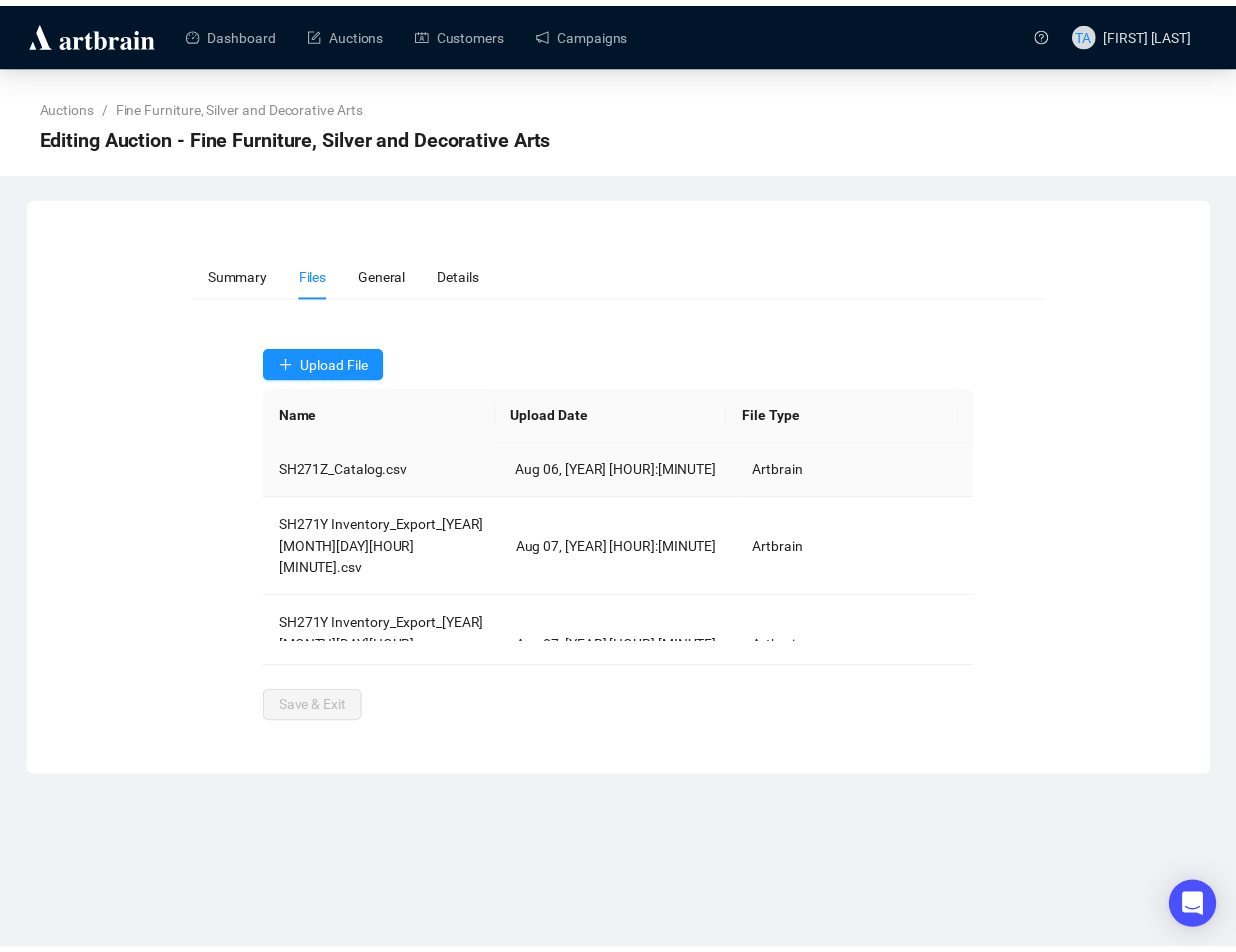 scroll, scrollTop: 53, scrollLeft: 0, axis: vertical 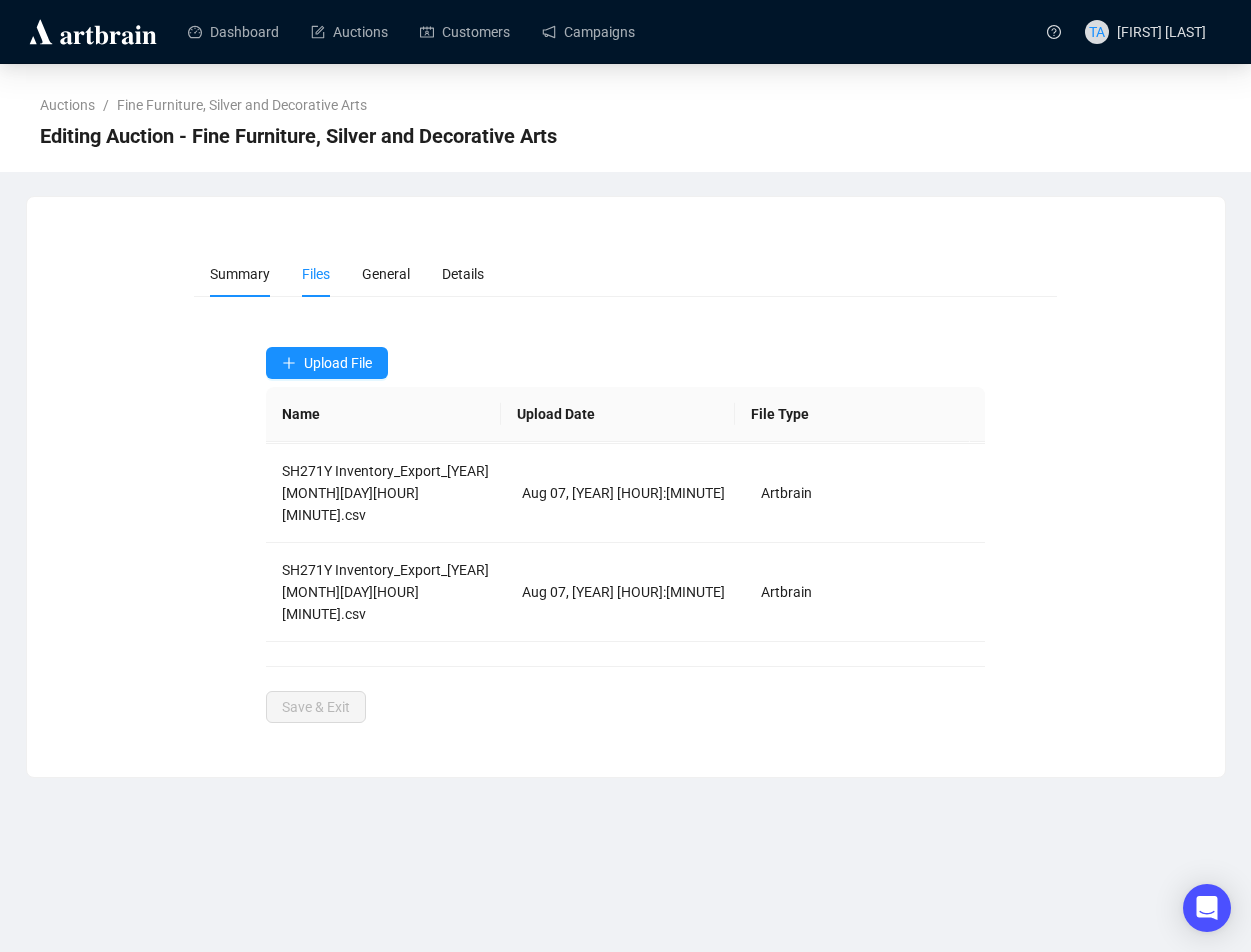 click on "Summary" at bounding box center (240, 274) 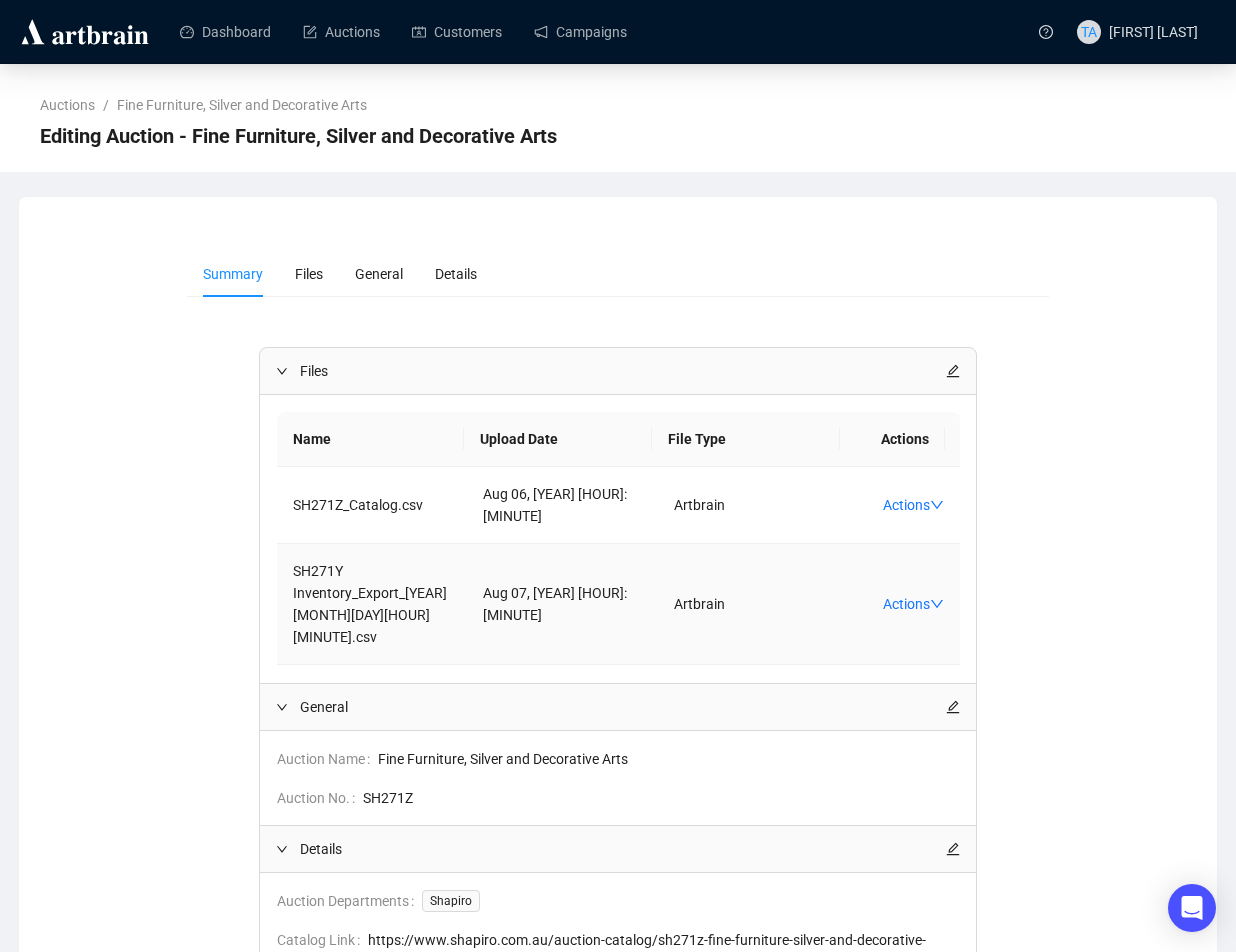 scroll, scrollTop: 53, scrollLeft: 0, axis: vertical 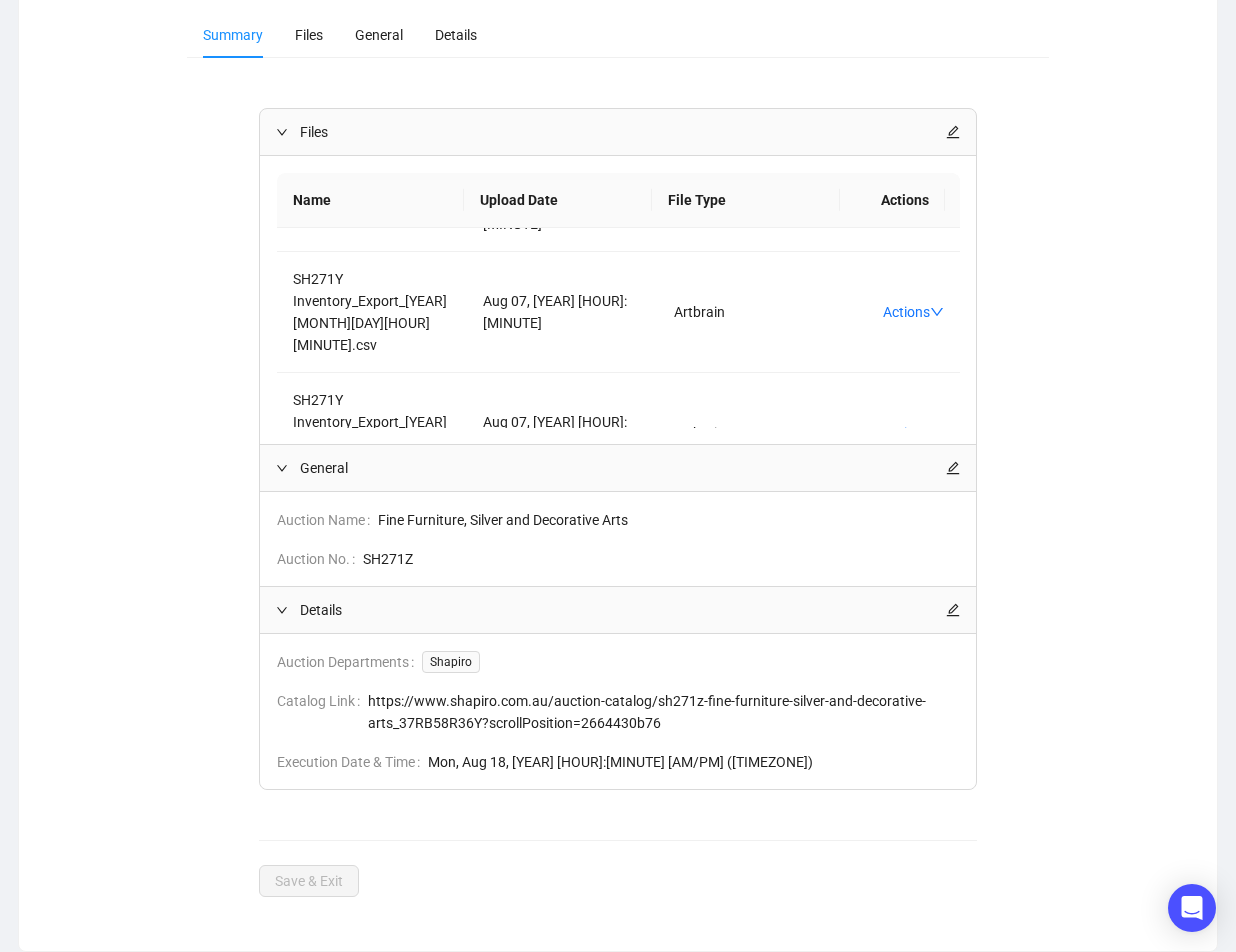 click 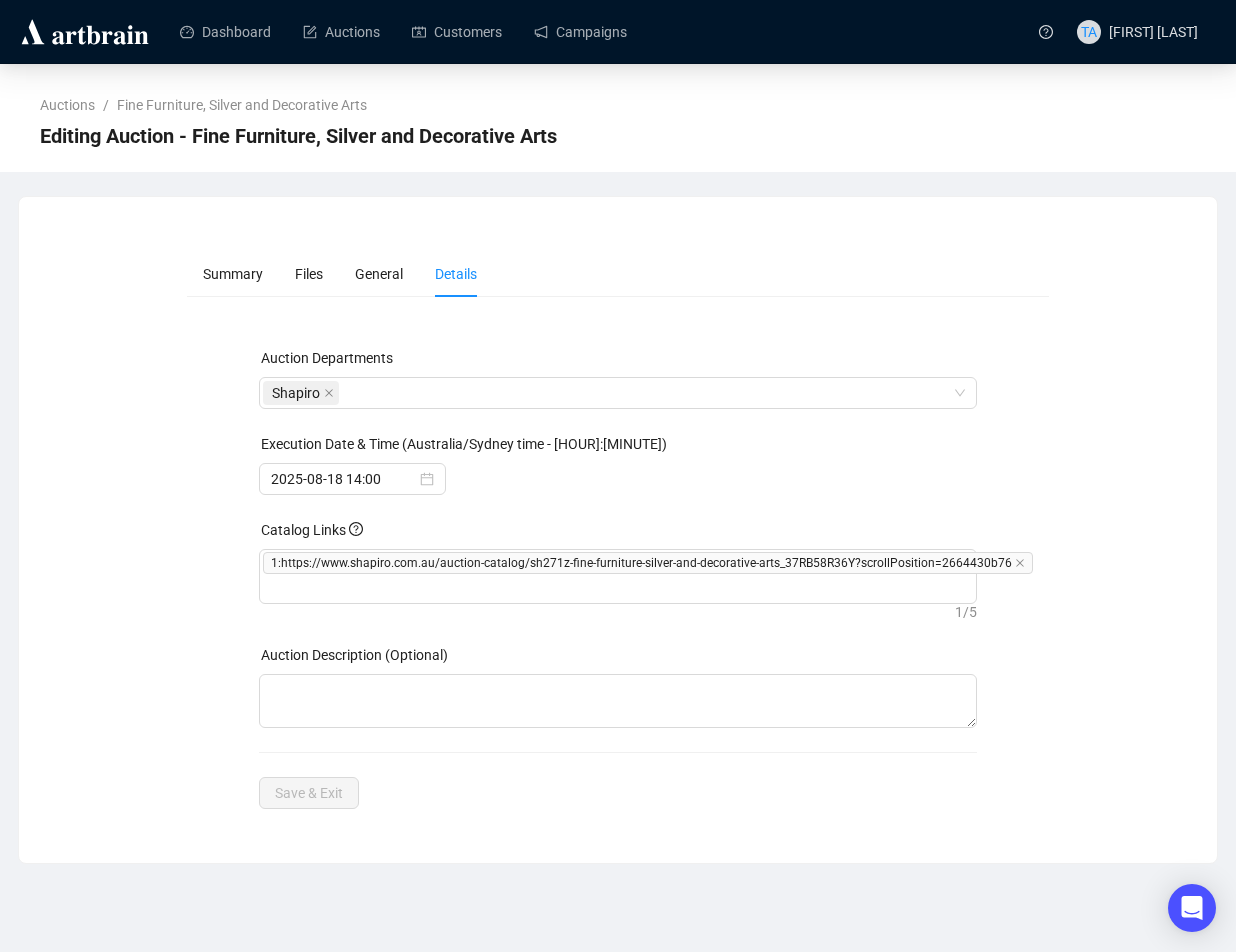 scroll, scrollTop: 0, scrollLeft: 0, axis: both 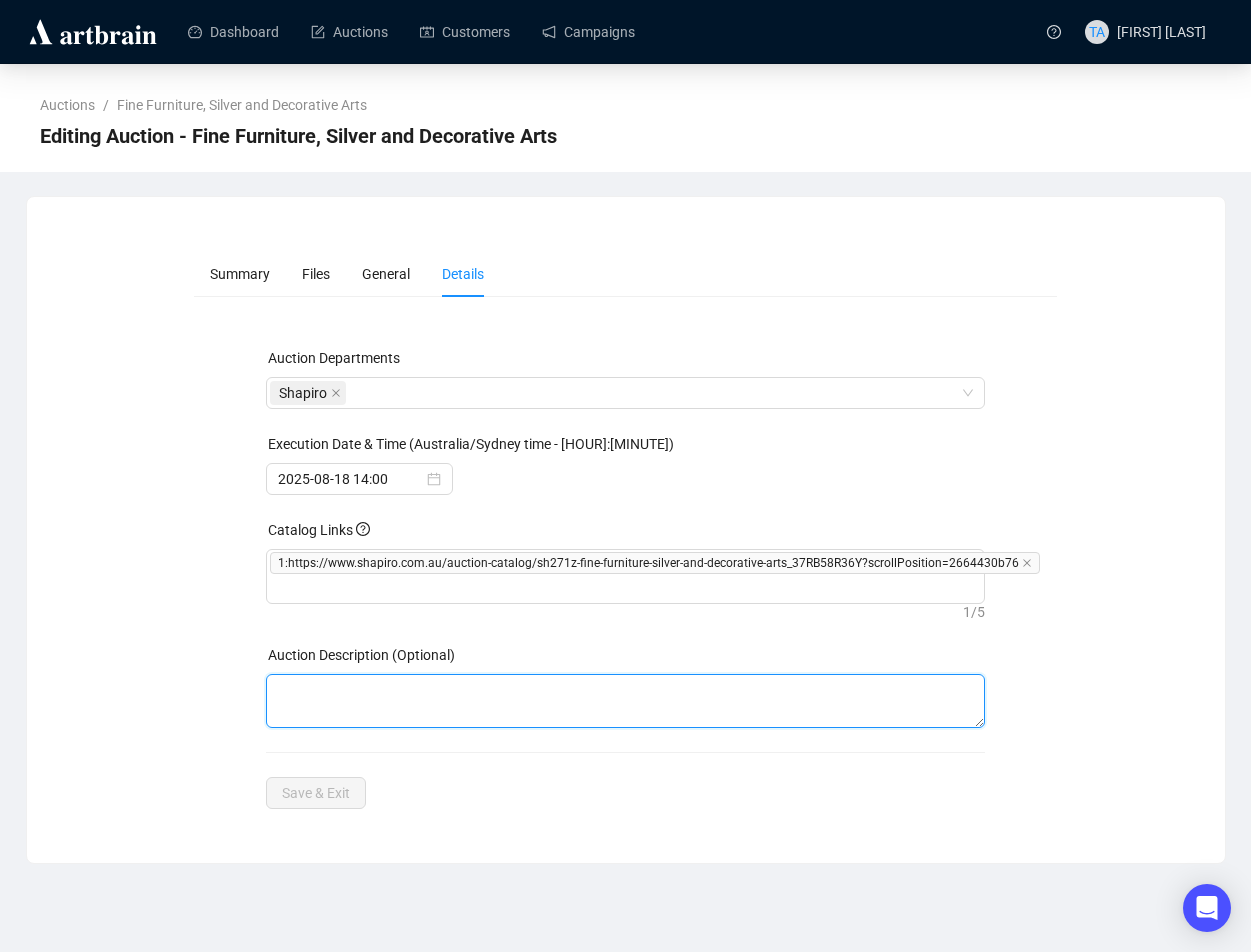 click at bounding box center [625, 701] 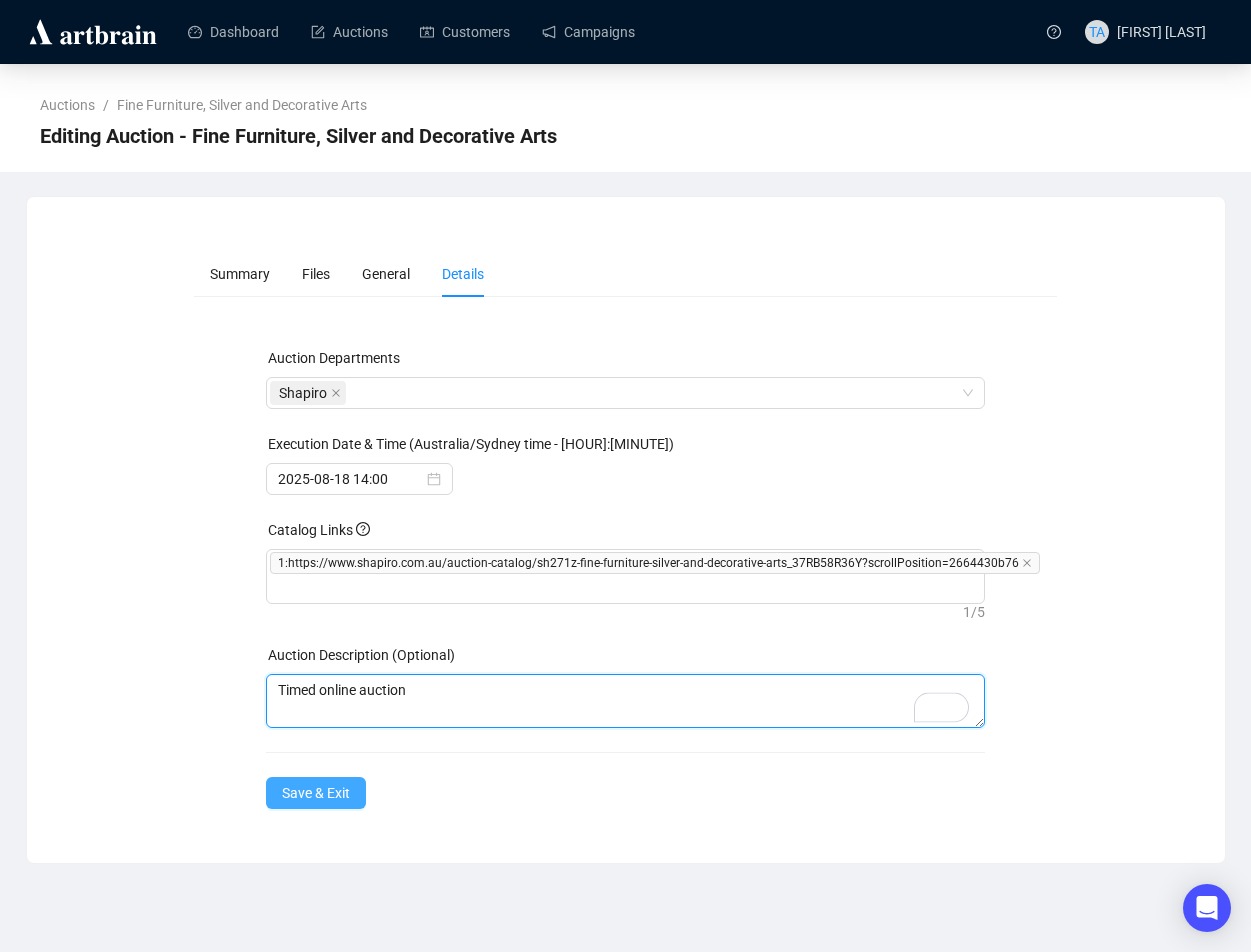 type on "Timed online auction" 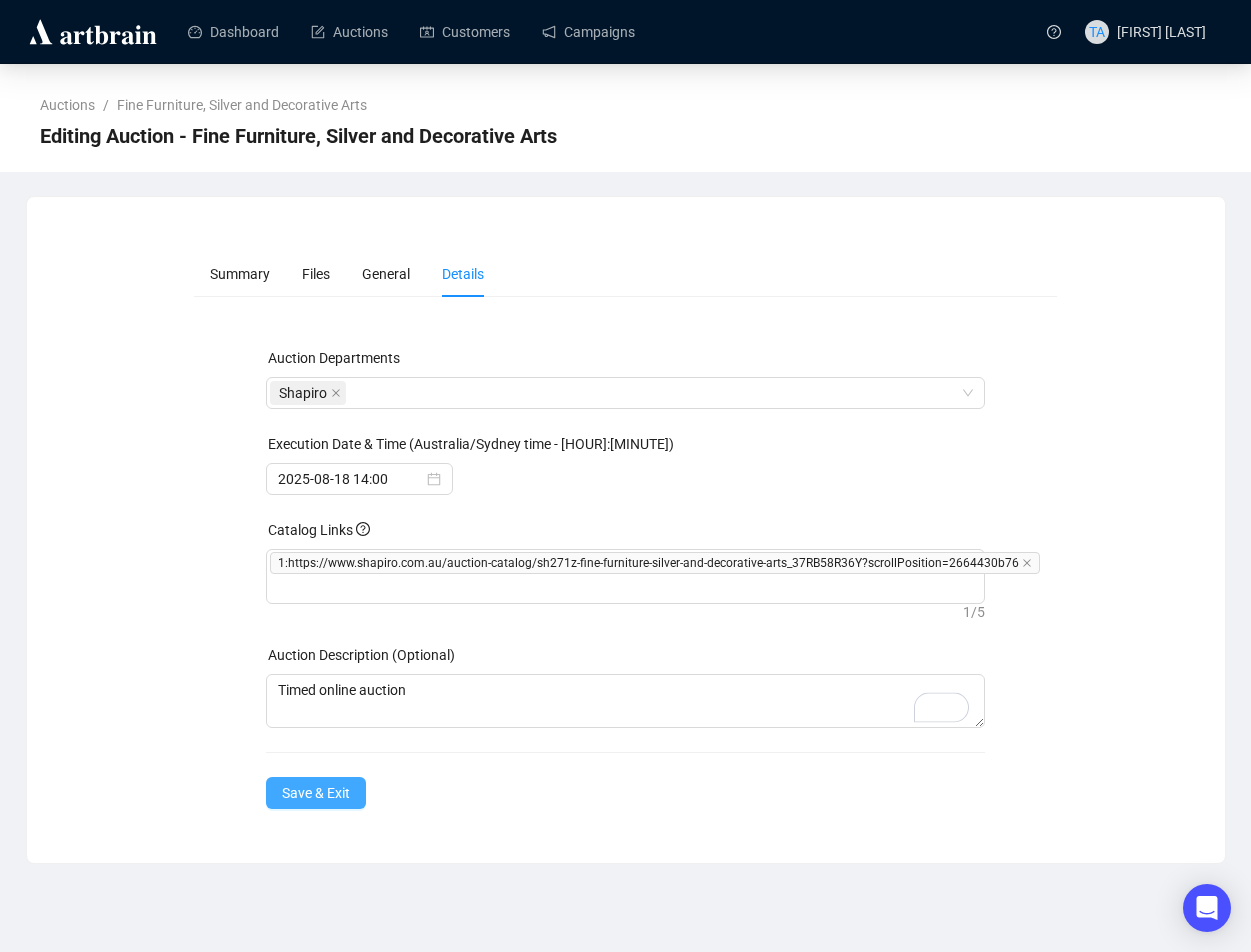 click on "Save & Exit" at bounding box center [316, 793] 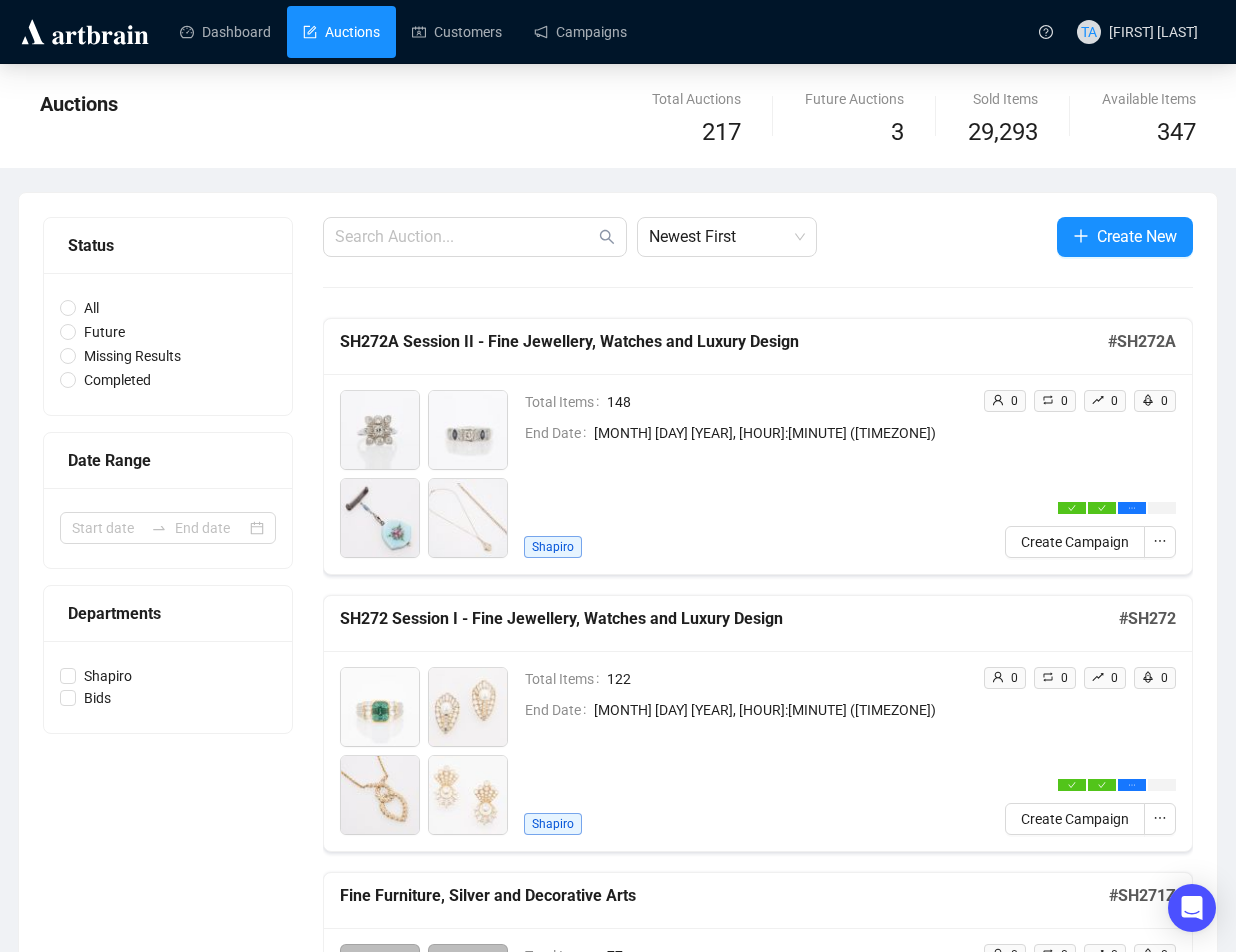 scroll, scrollTop: 400, scrollLeft: 0, axis: vertical 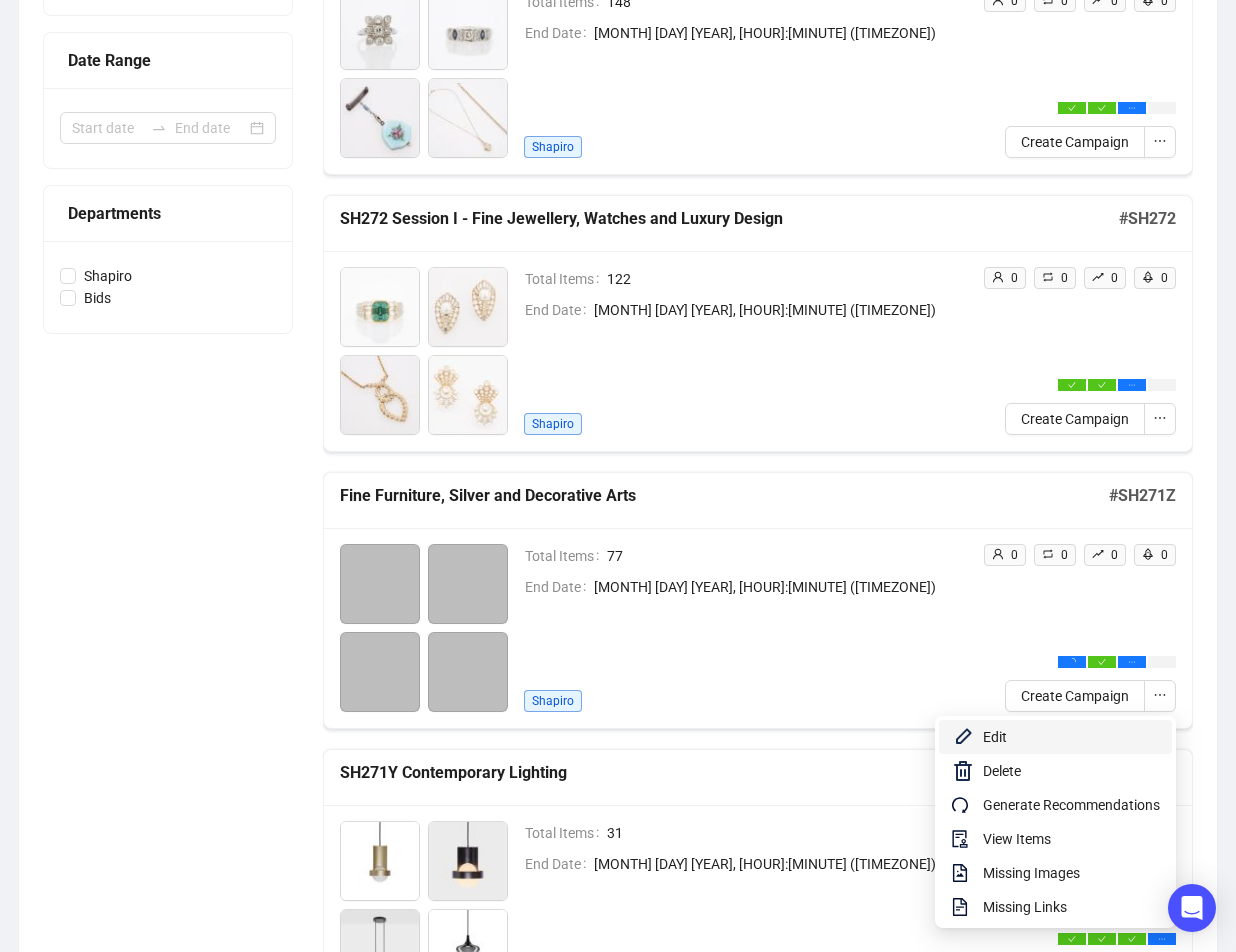 click on "Edit" at bounding box center (1071, 737) 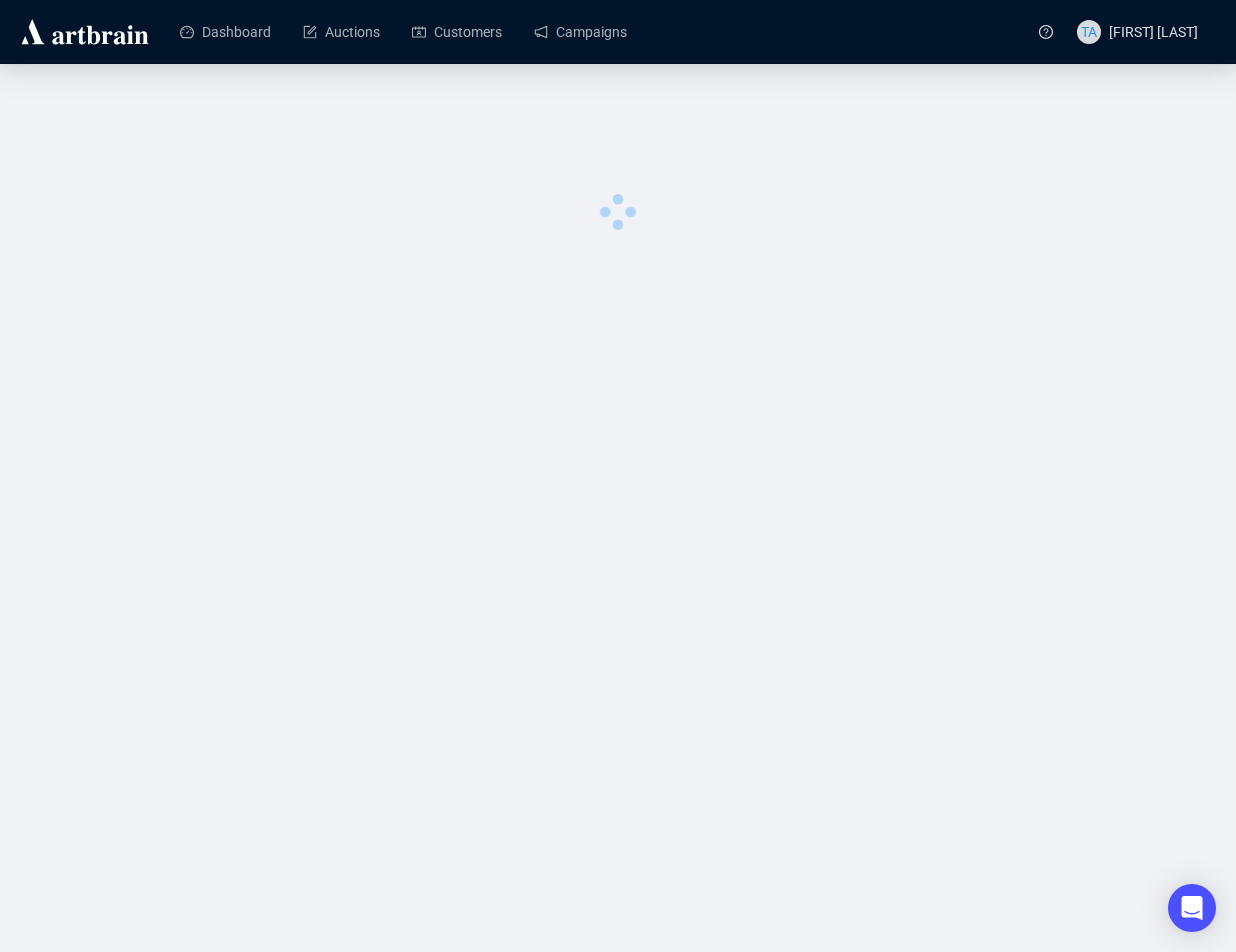 scroll, scrollTop: 0, scrollLeft: 0, axis: both 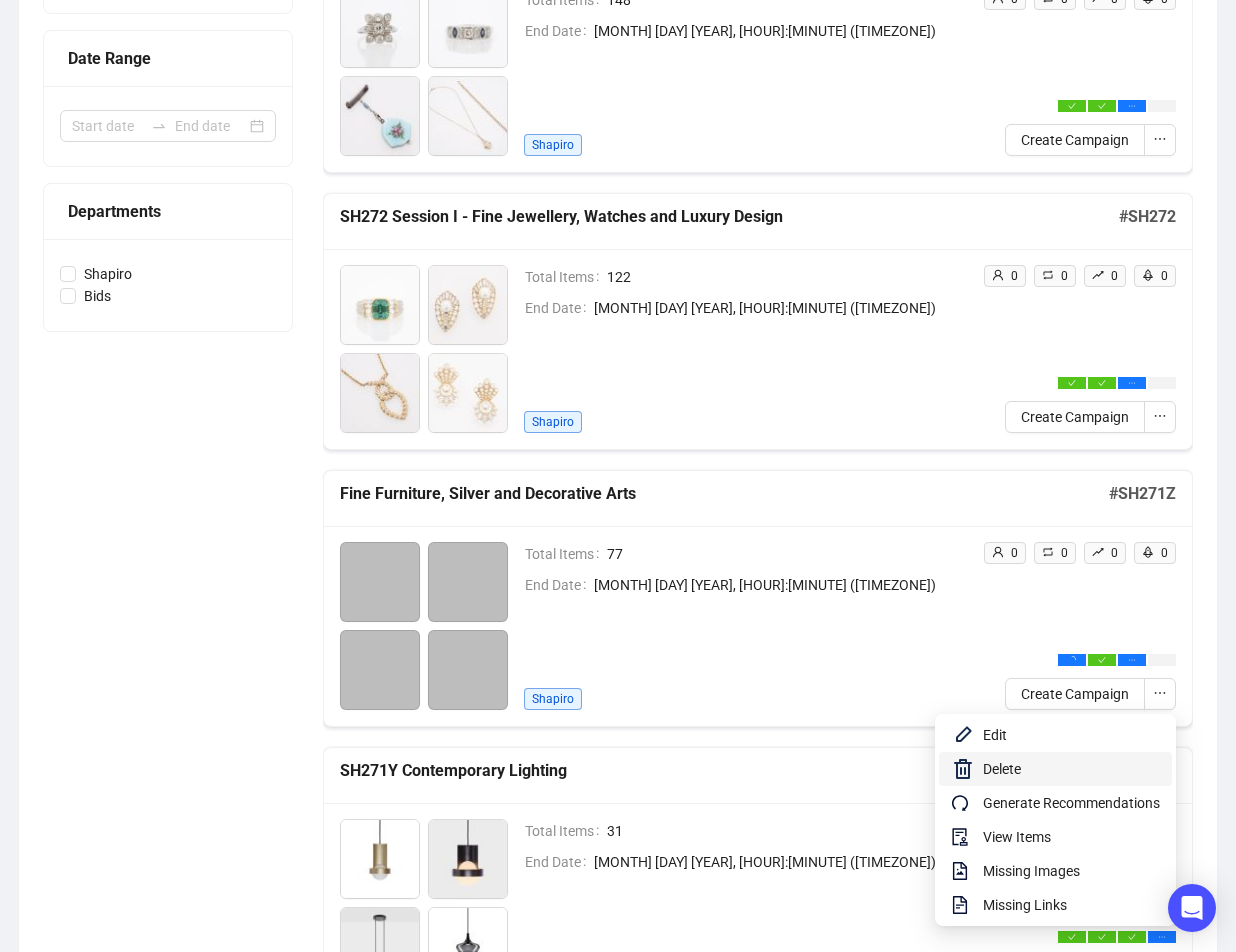 click on "Delete" at bounding box center [1071, 769] 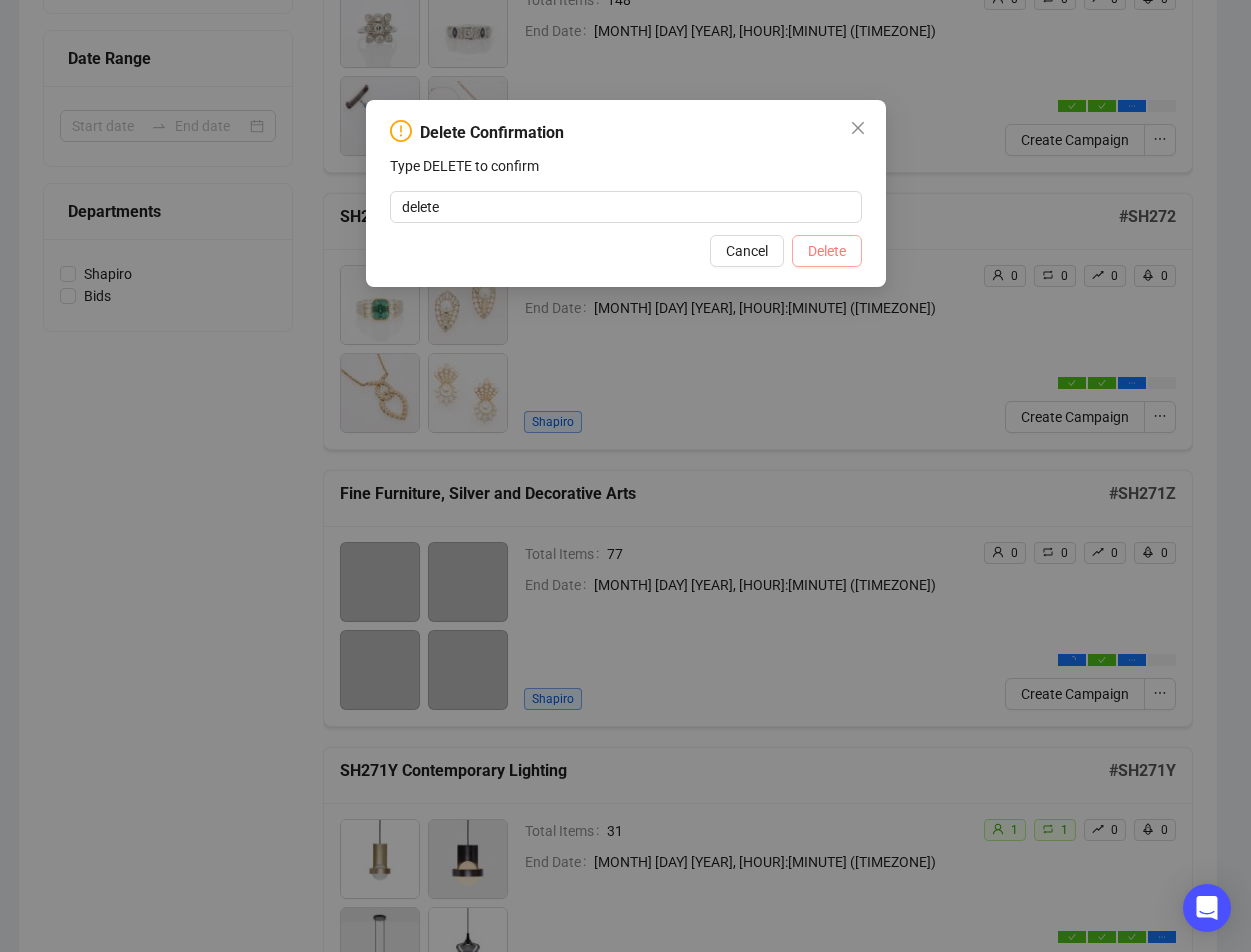click on "Delete" at bounding box center (827, 251) 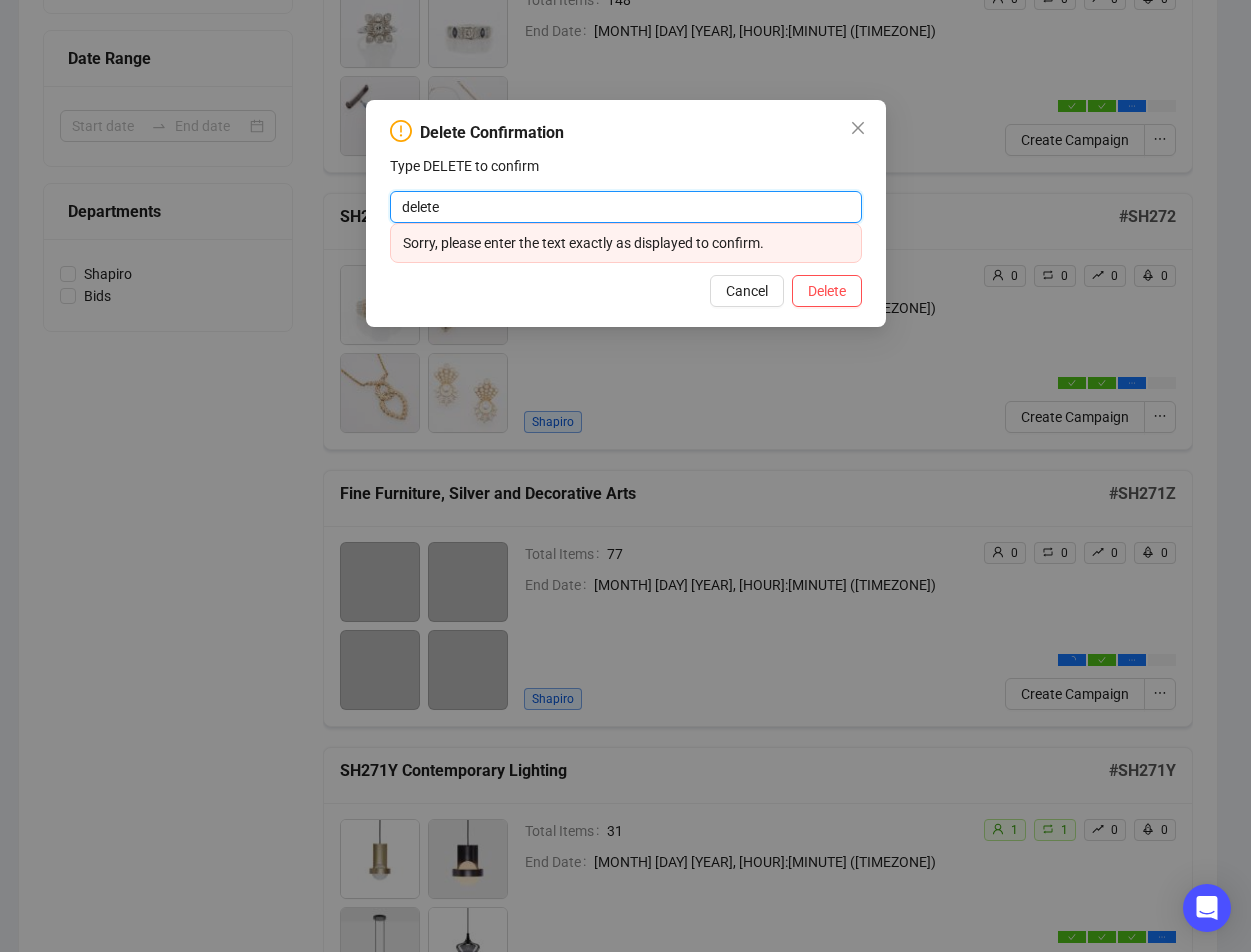 drag, startPoint x: 506, startPoint y: 205, endPoint x: 269, endPoint y: 211, distance: 237.07594 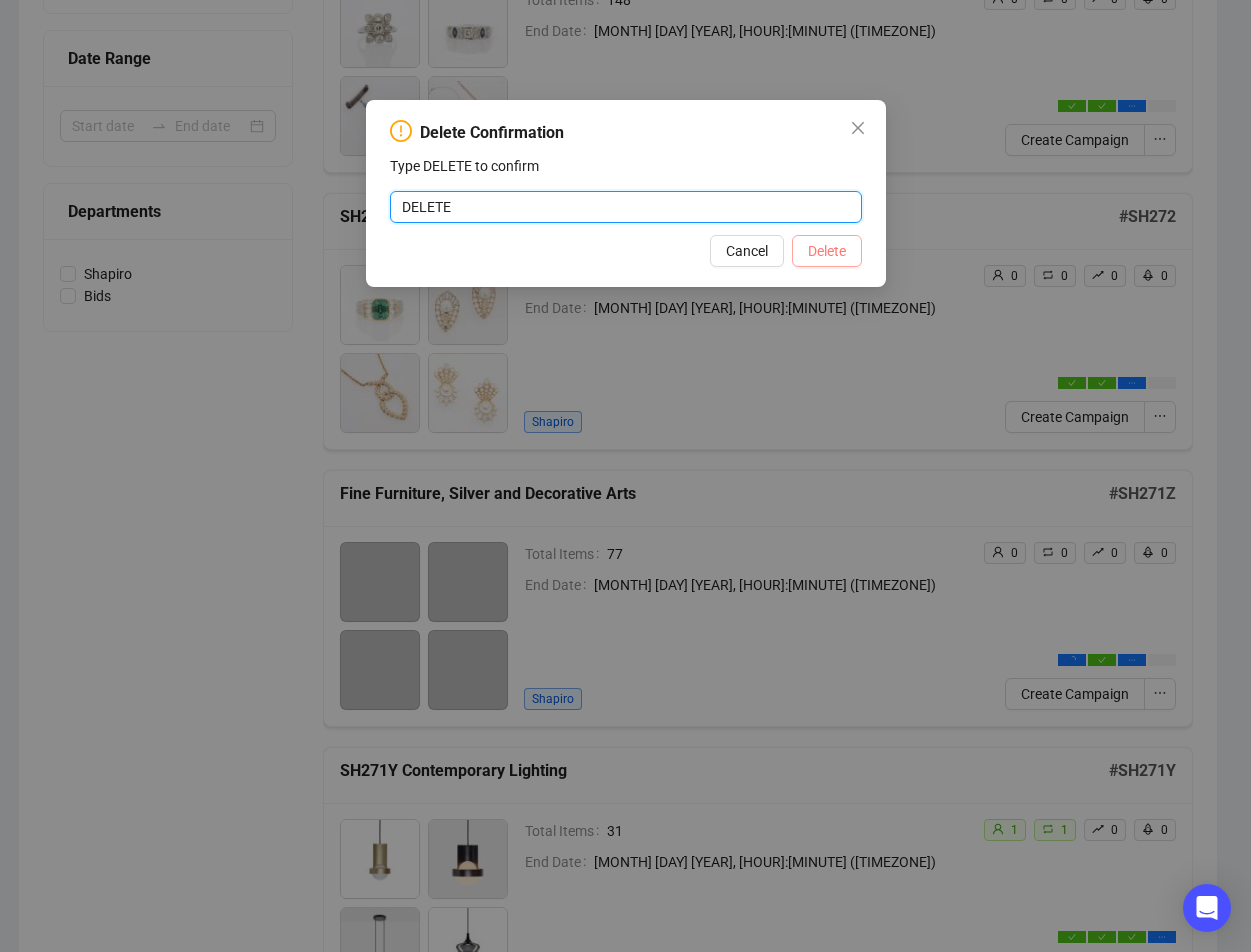 type on "DELETE" 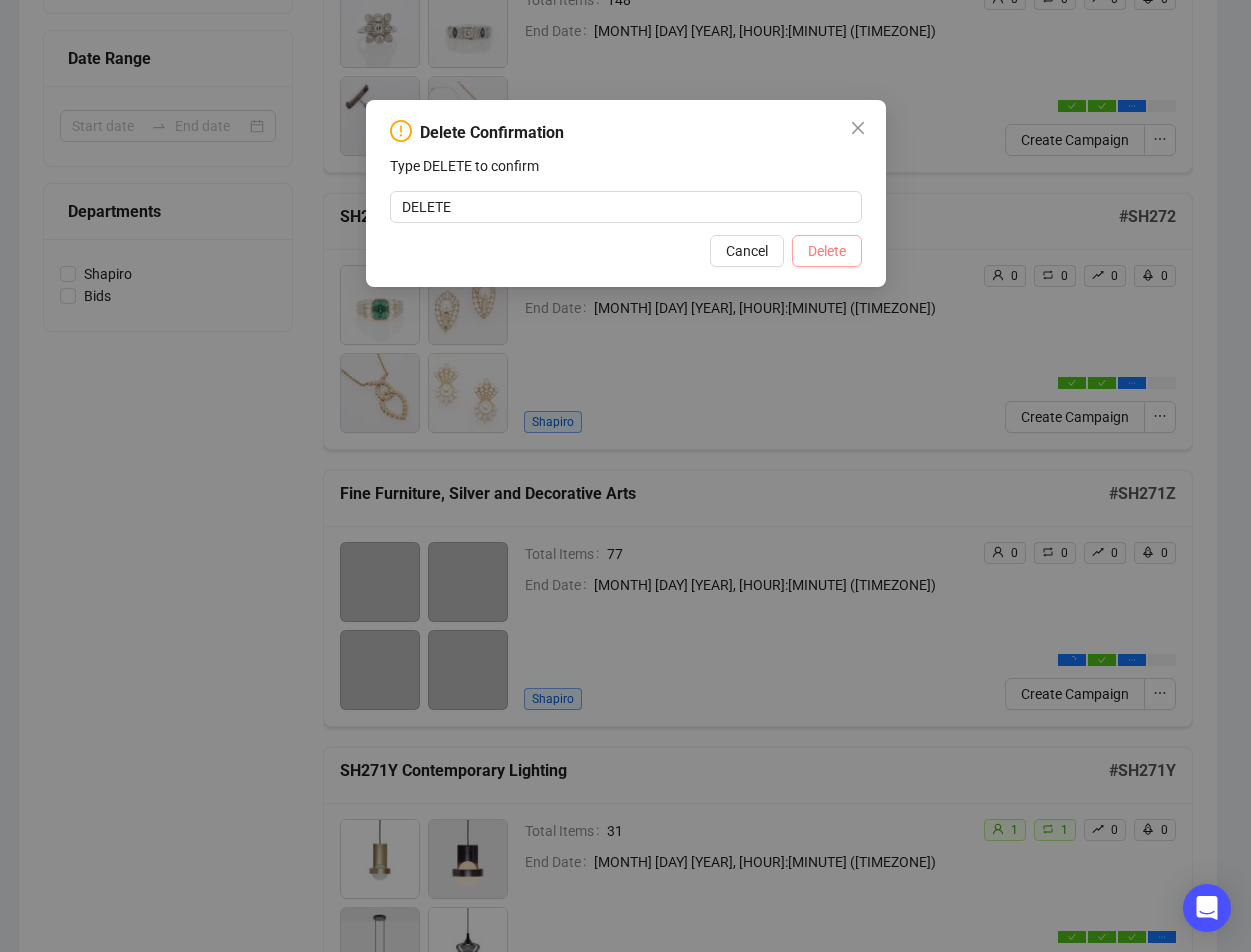 click on "Delete" at bounding box center [827, 251] 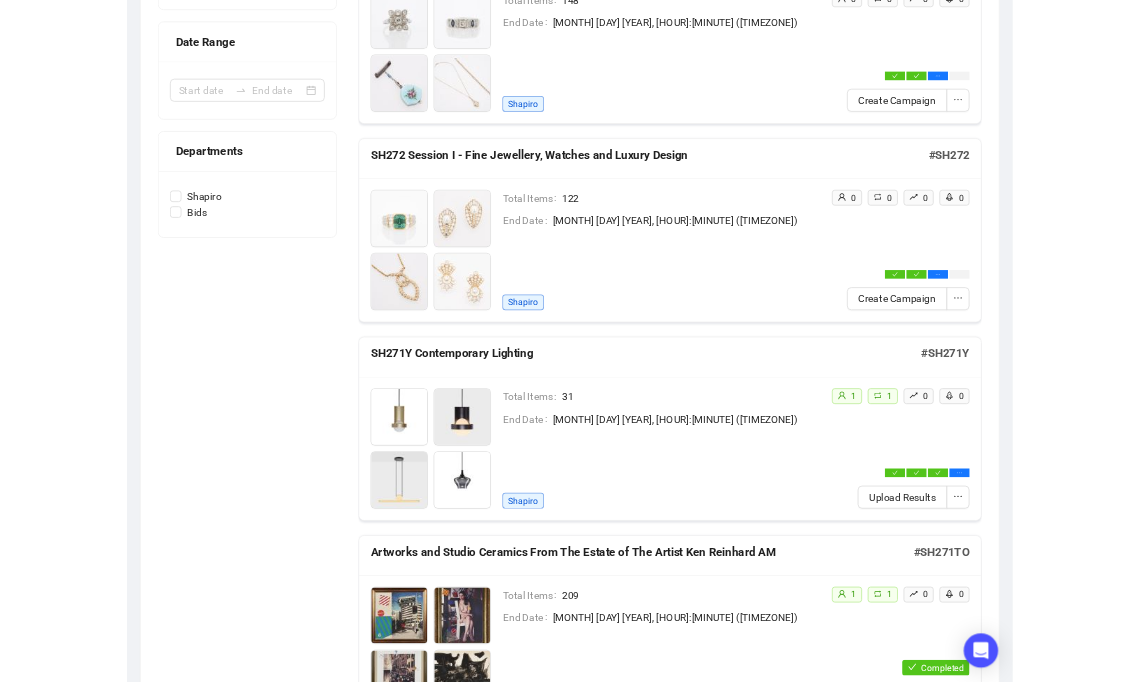 scroll, scrollTop: 0, scrollLeft: 0, axis: both 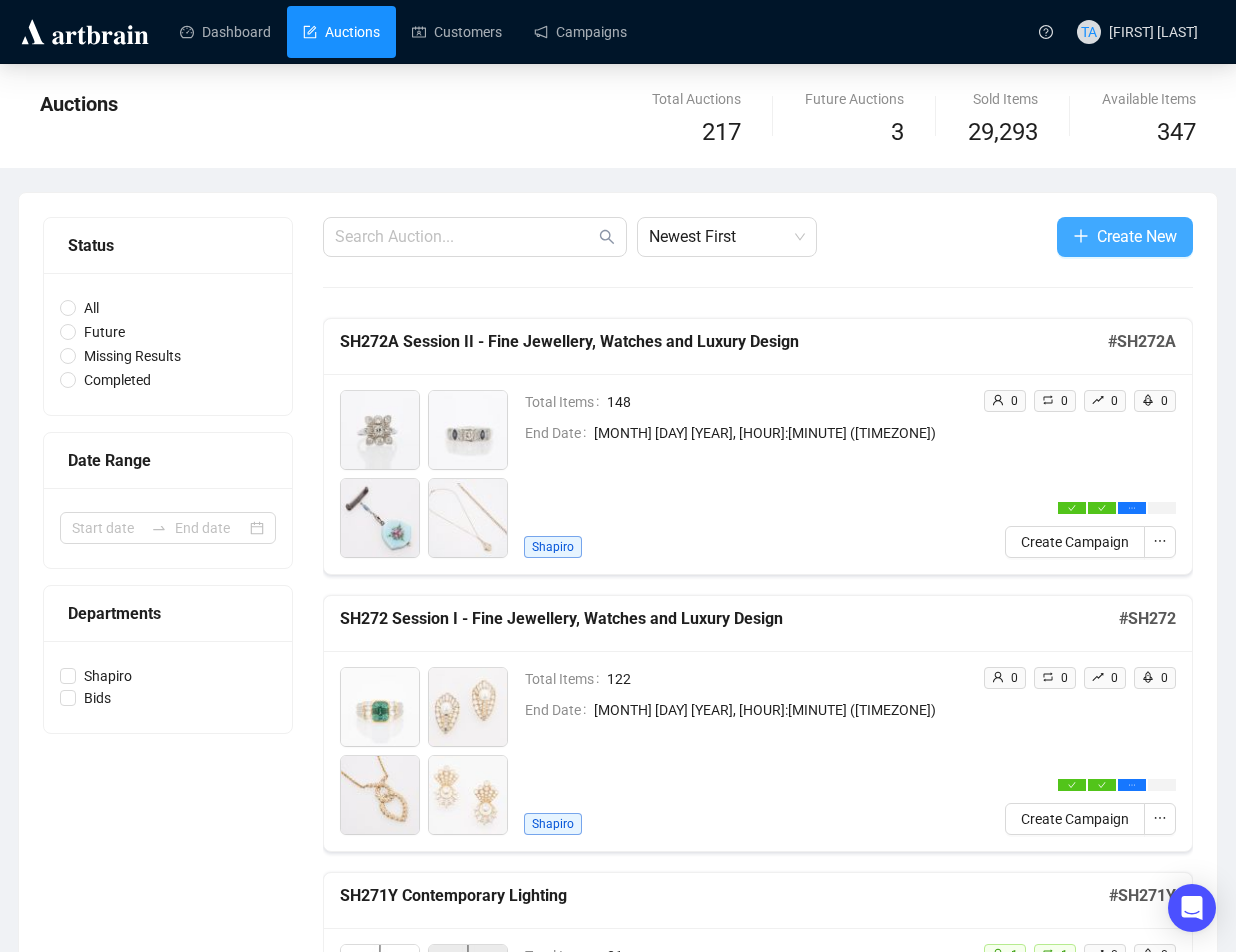 click on "Create New" at bounding box center [1137, 236] 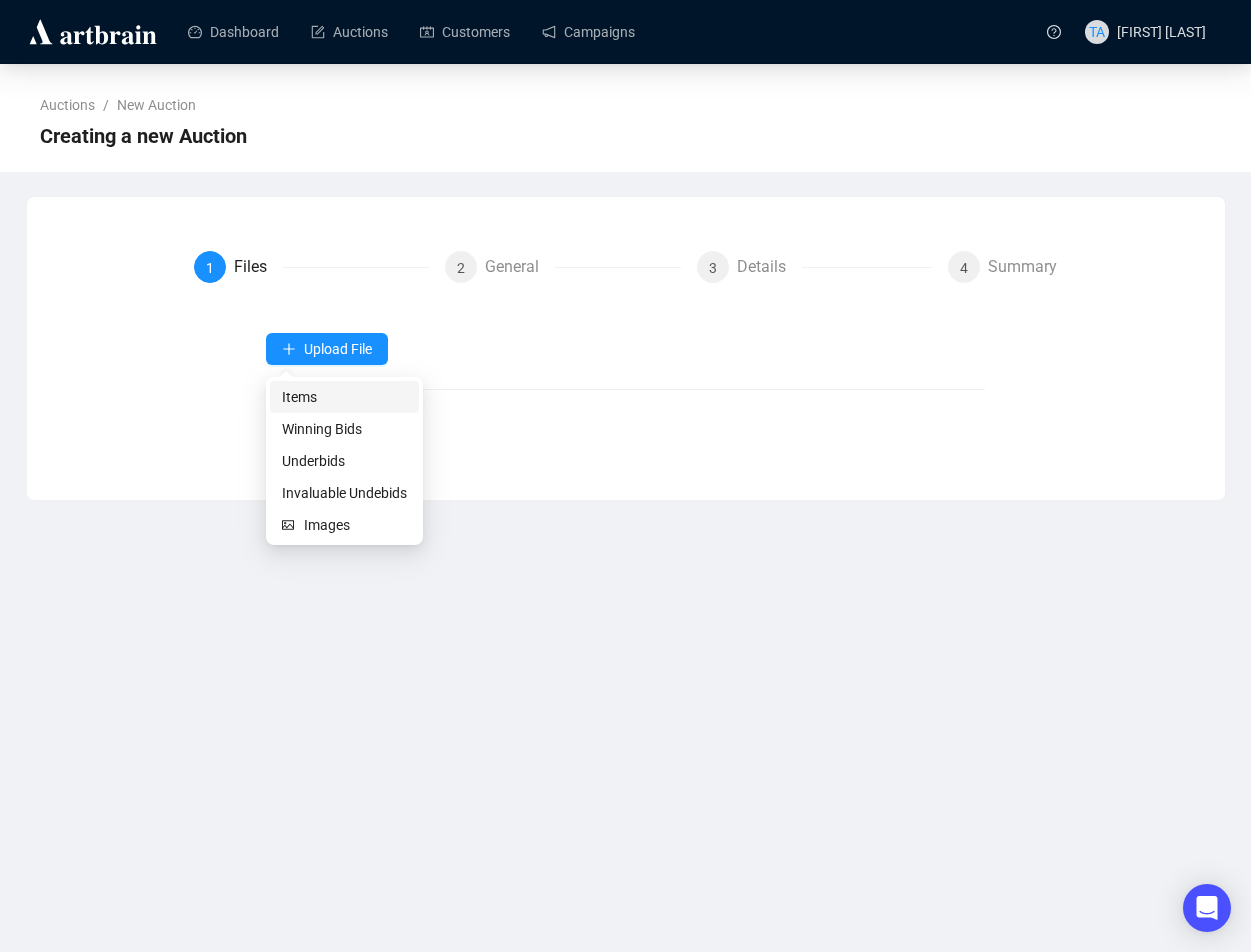 click on "Items" at bounding box center [344, 397] 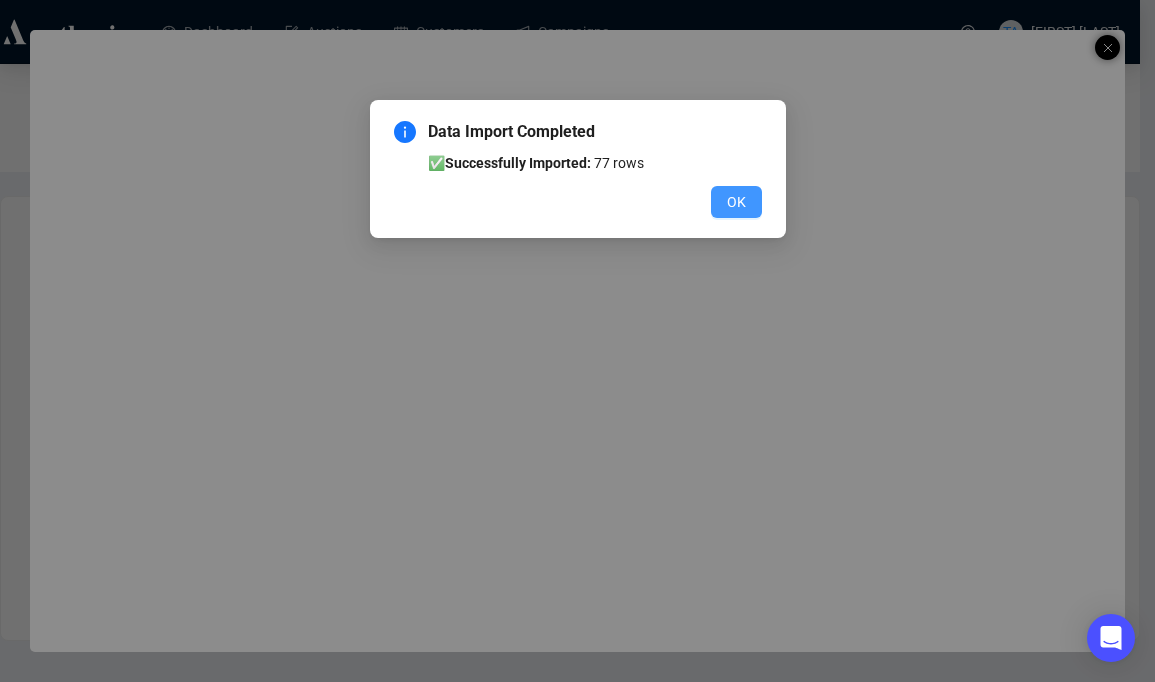 click on "OK" at bounding box center [736, 202] 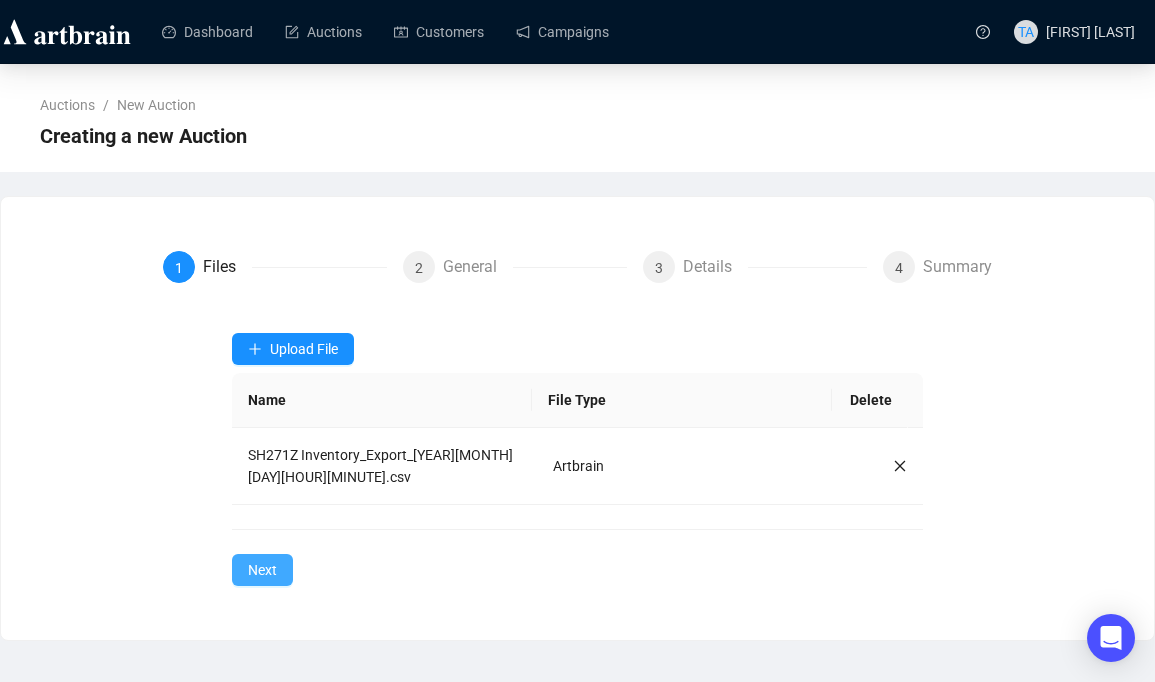click on "Next" at bounding box center [262, 570] 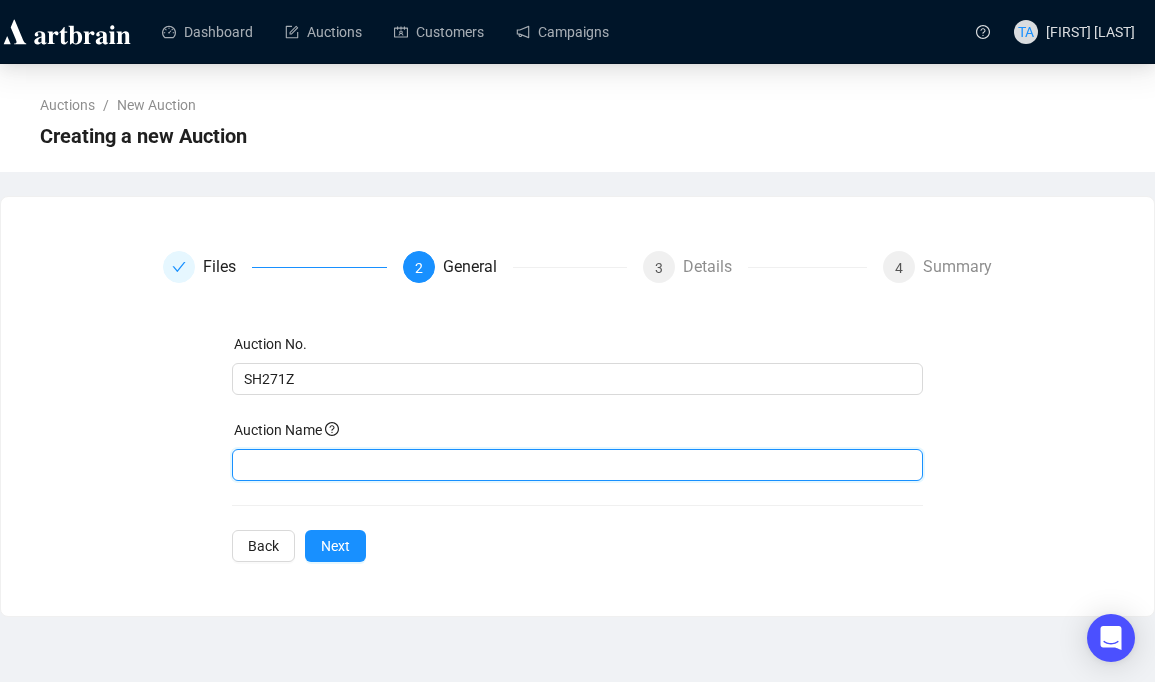 click at bounding box center [577, 465] 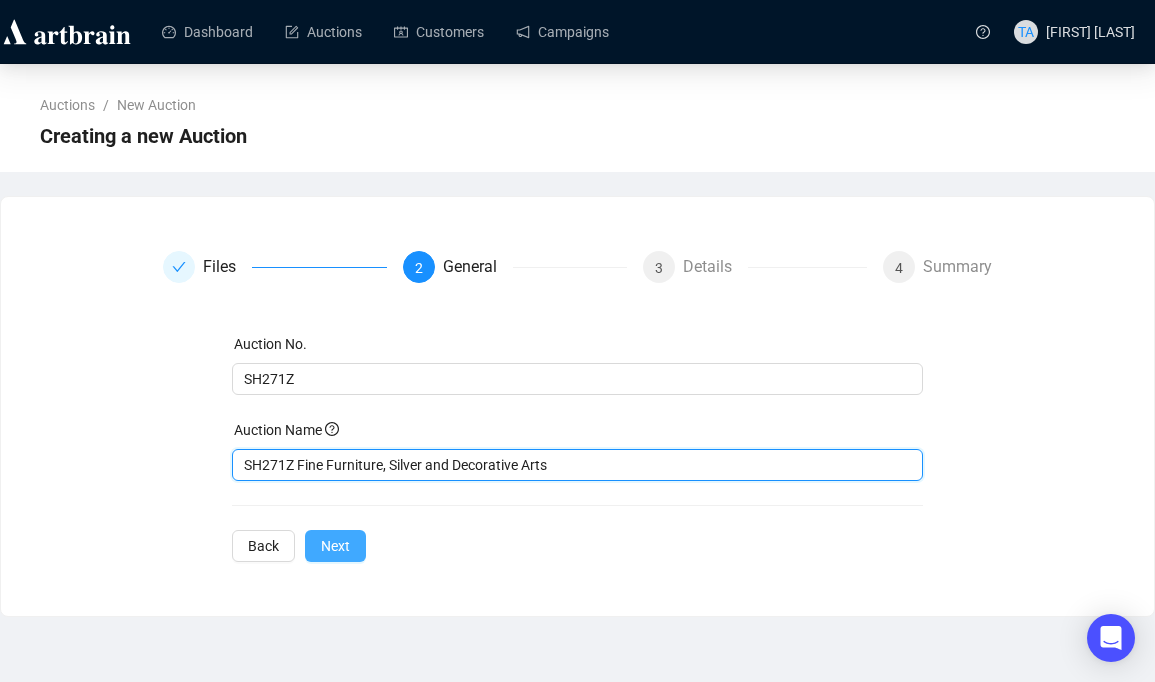 type on "SH271Z Fine Furniture, Silver and Decorative Arts" 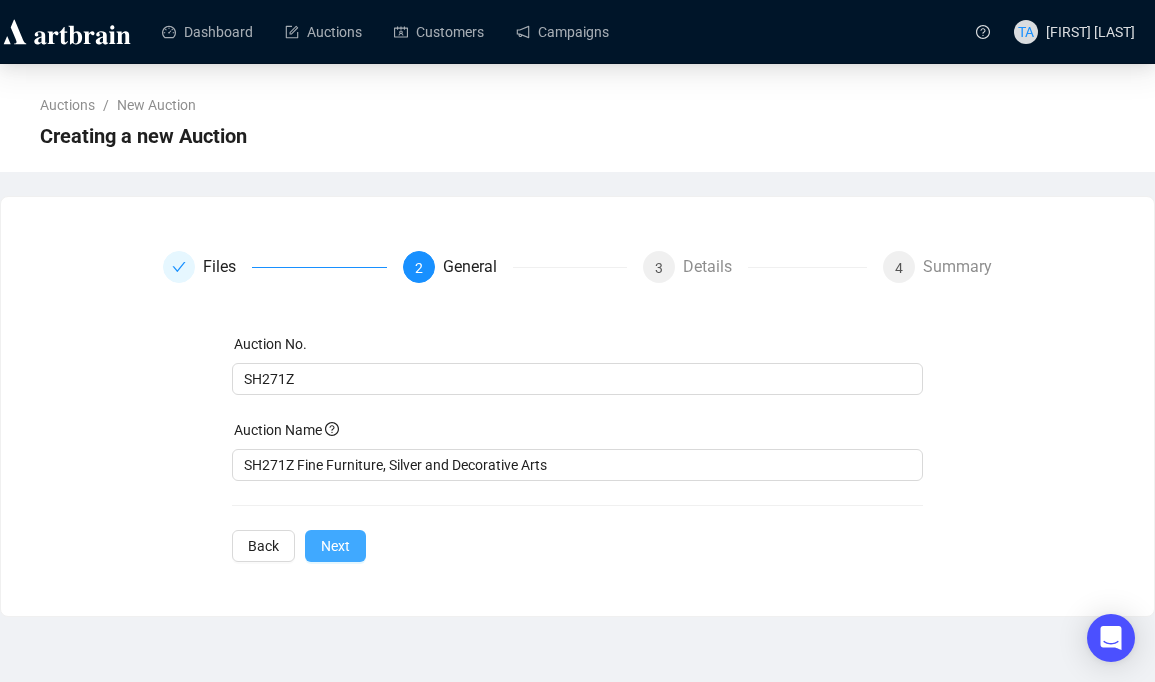 click on "Next" at bounding box center (335, 546) 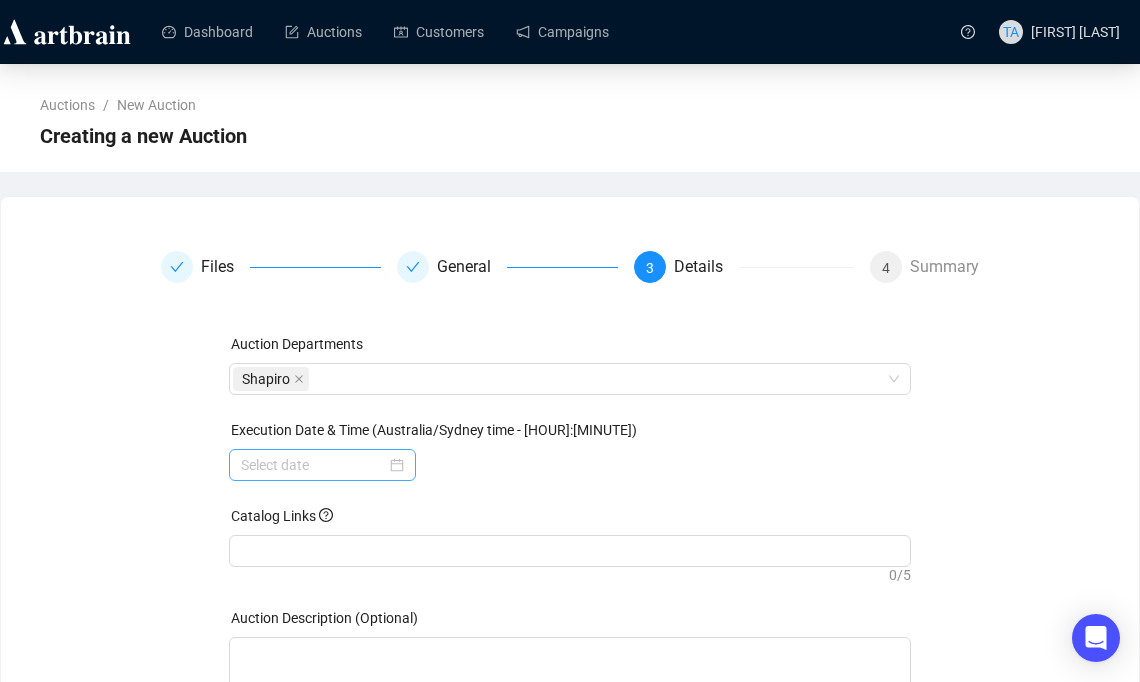 click at bounding box center (322, 465) 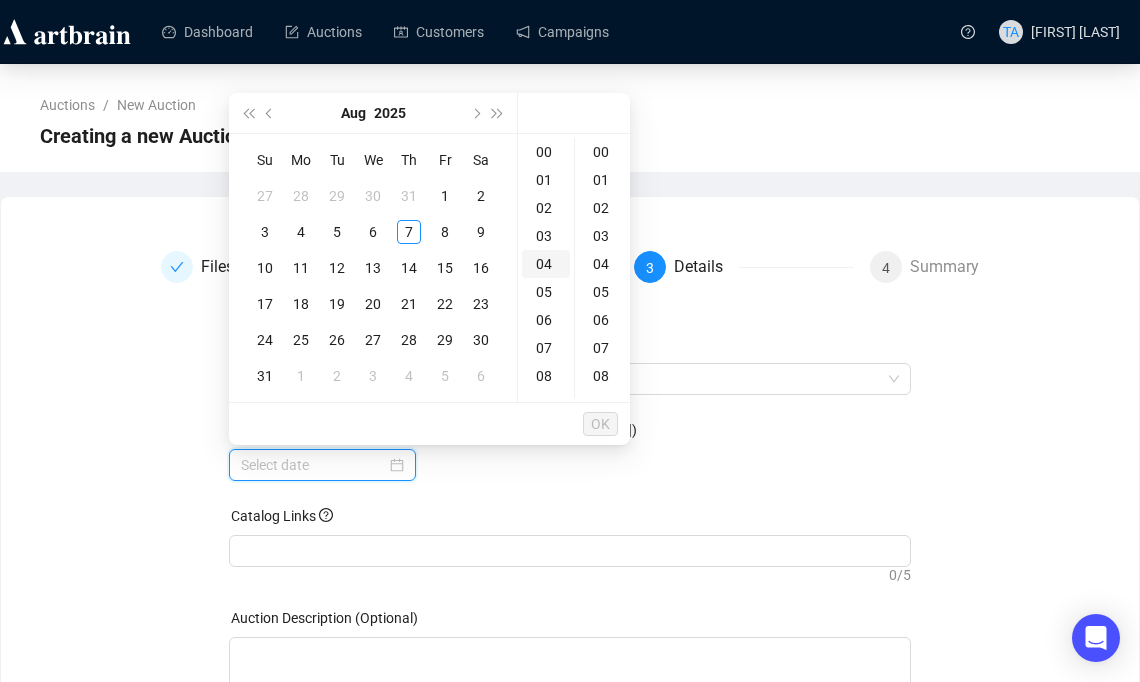 type on "[YEAR]-[MONTH]-[DAY] [HOUR]:[MINUTE]" 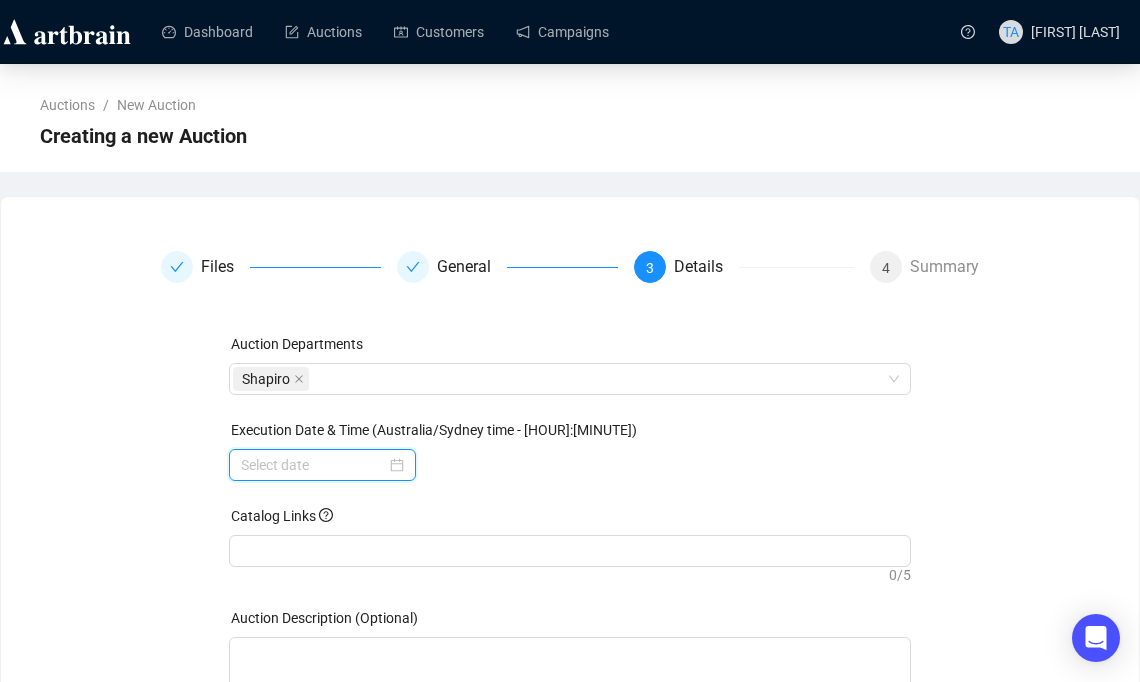 click at bounding box center [322, 465] 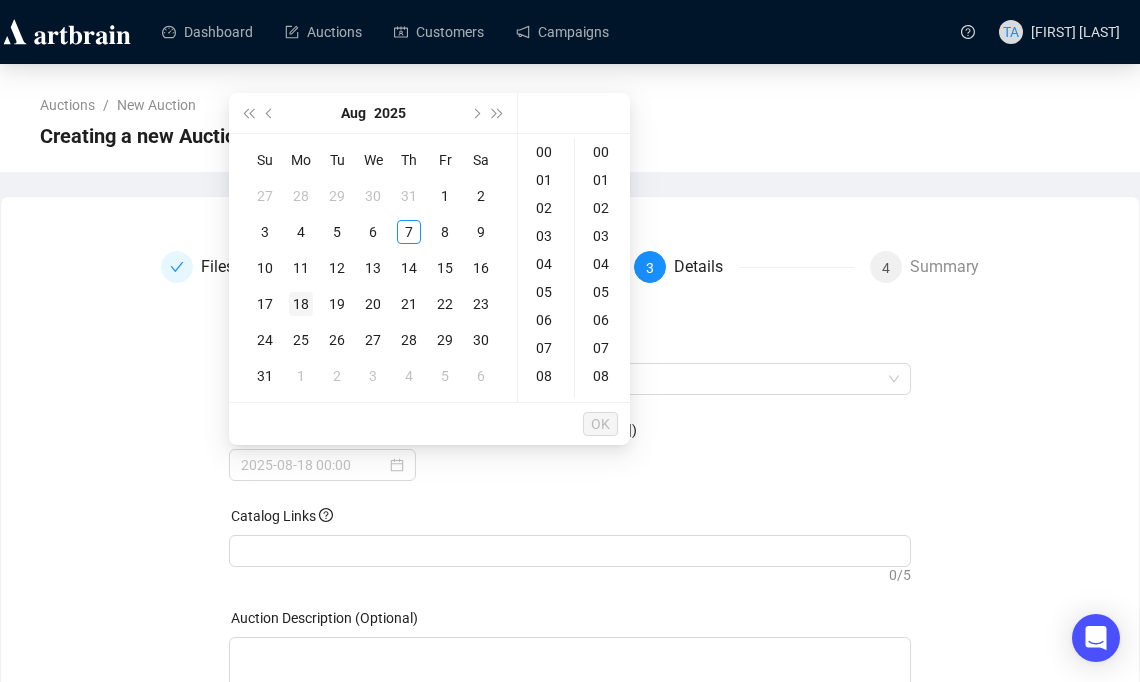 click on "18" at bounding box center (301, 304) 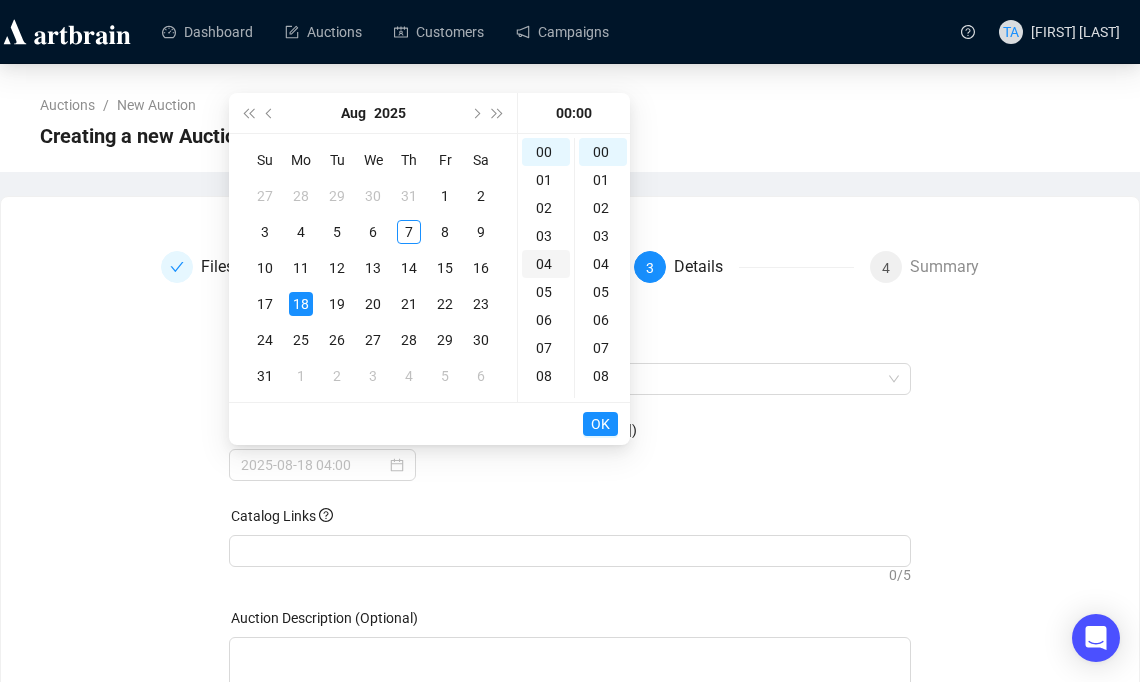 scroll, scrollTop: 200, scrollLeft: 0, axis: vertical 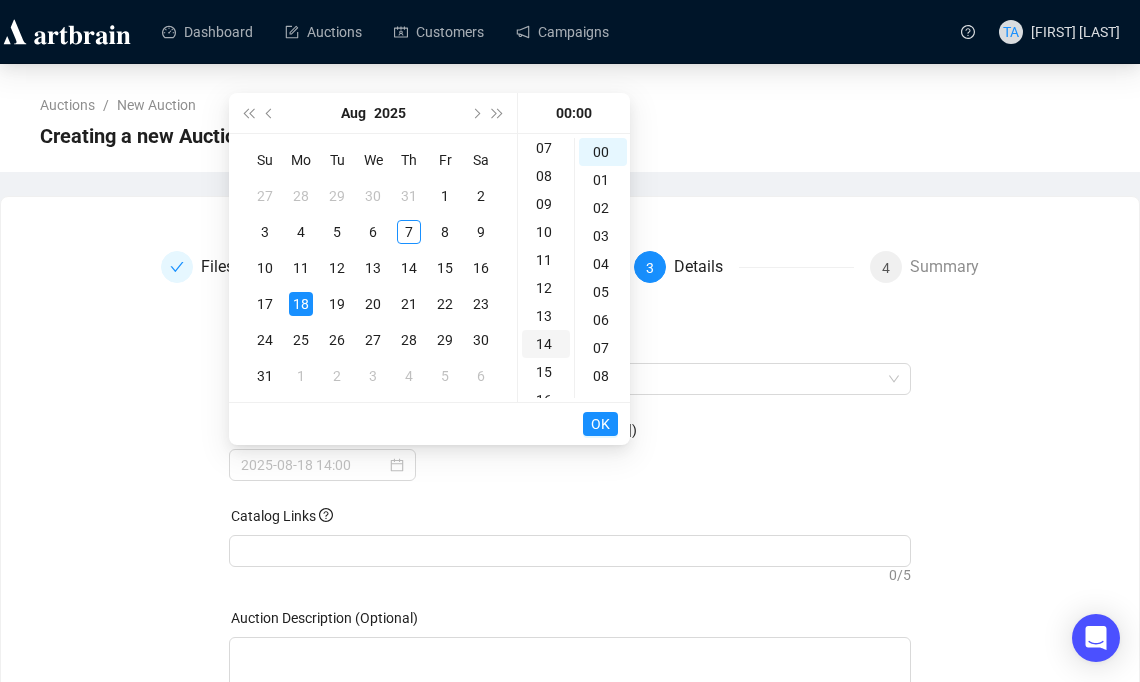 click on "14" at bounding box center [546, 344] 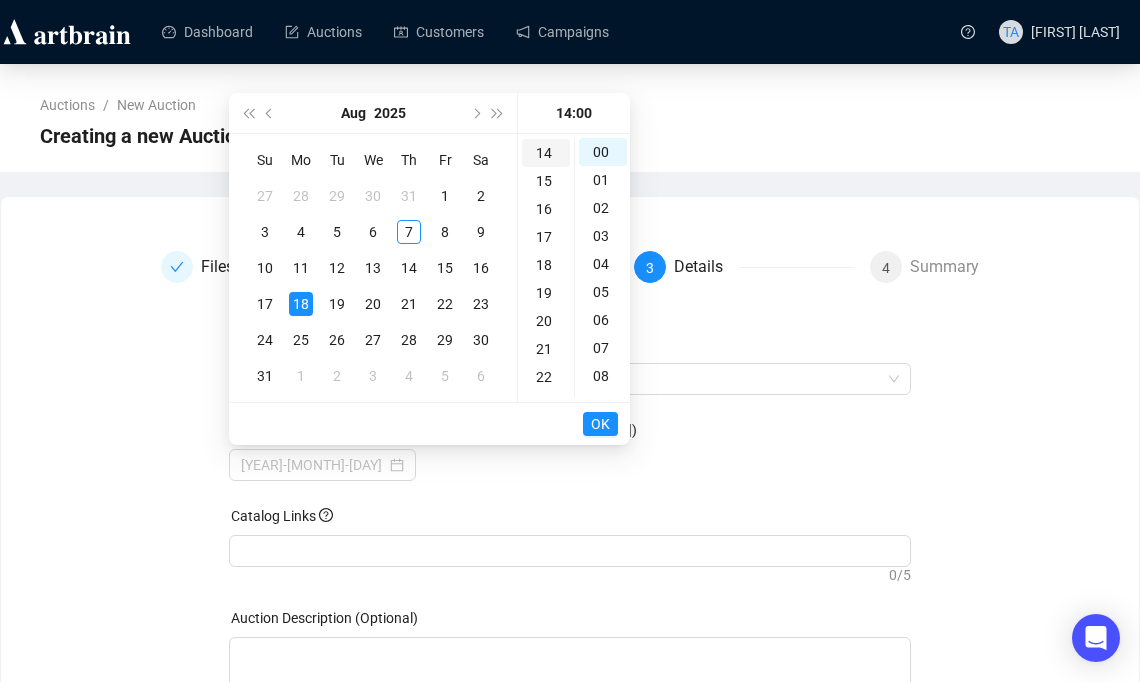 scroll, scrollTop: 392, scrollLeft: 0, axis: vertical 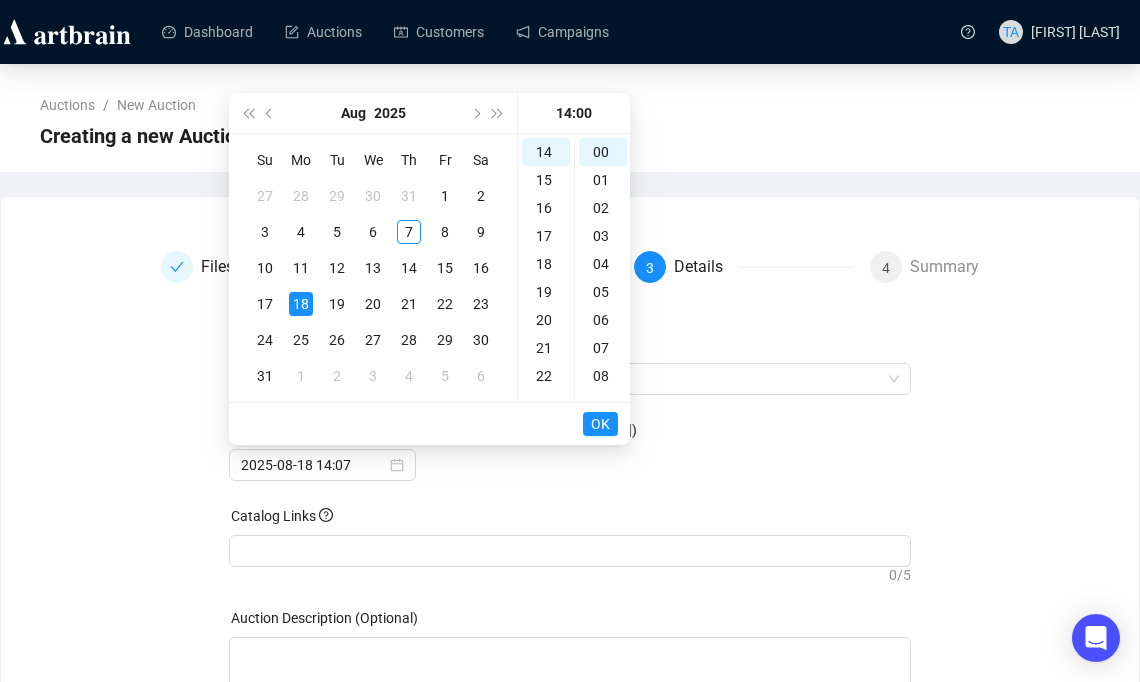 type on "2025-08-18 14:00" 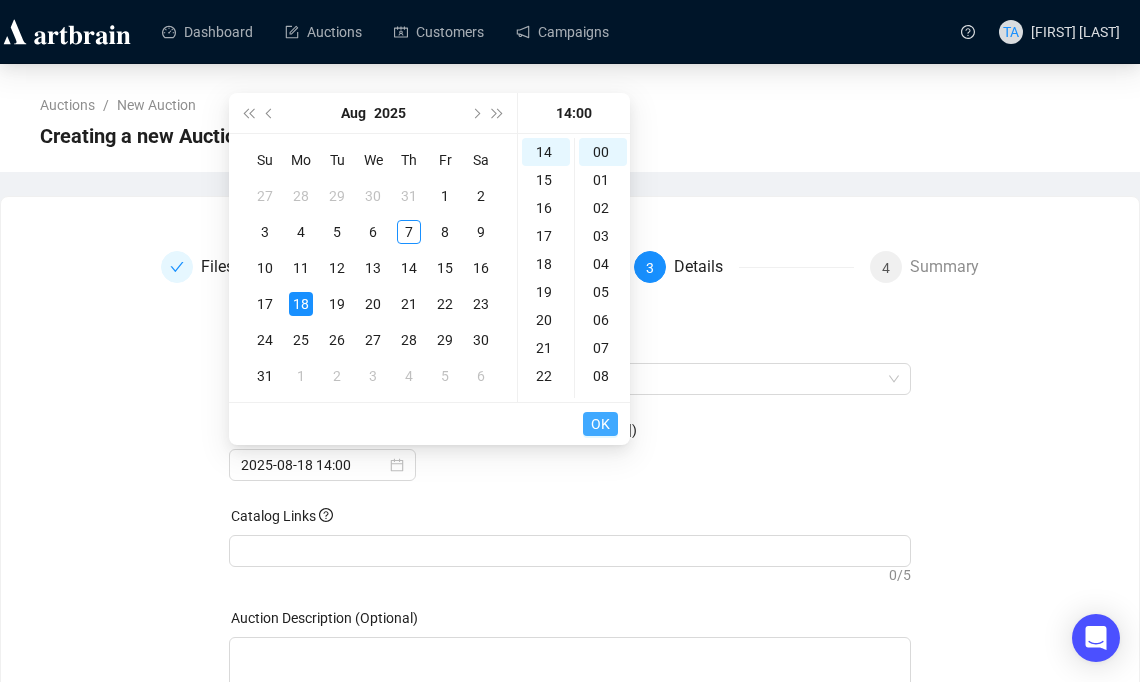 click on "OK" at bounding box center (600, 424) 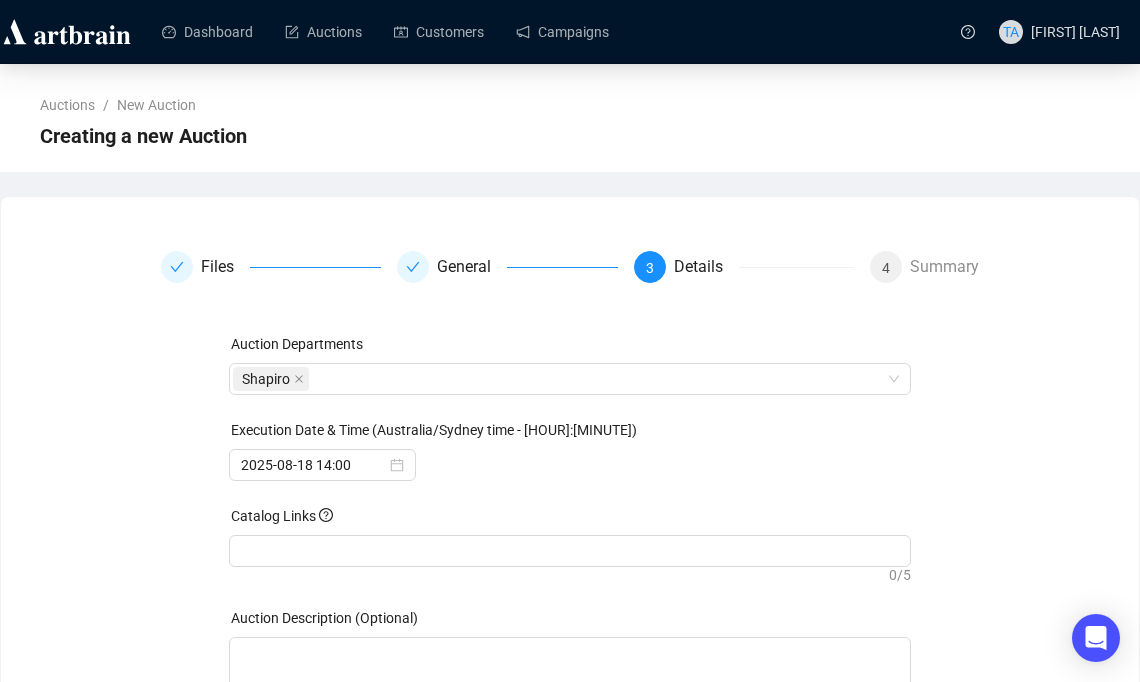 click on "Files General 3 Details 4 Summary Auction Departments Shapiro   Execution Date & Time (Australia/Sydney time - [HOUR]:[MINUTE]) [YEAR]-[MONTH]-[DAY] [HOUR]:[MINUTE]   Catalog Links     0  /  5 Auction Description (Optional) Back Next" at bounding box center [570, 511] 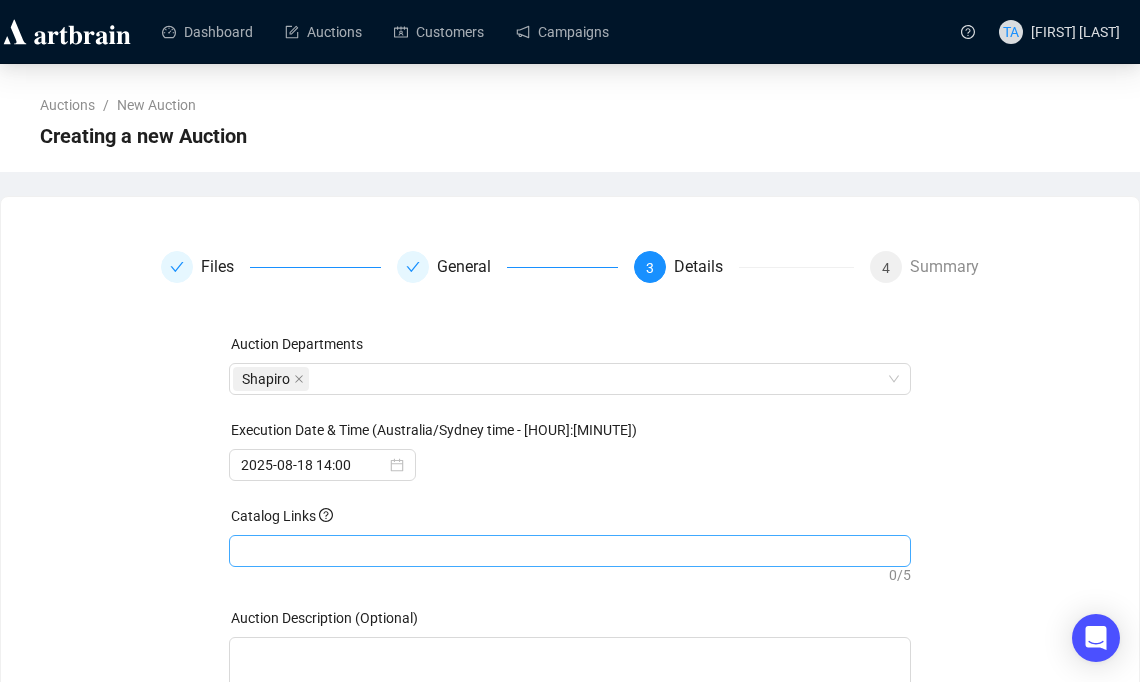 click at bounding box center [569, 551] 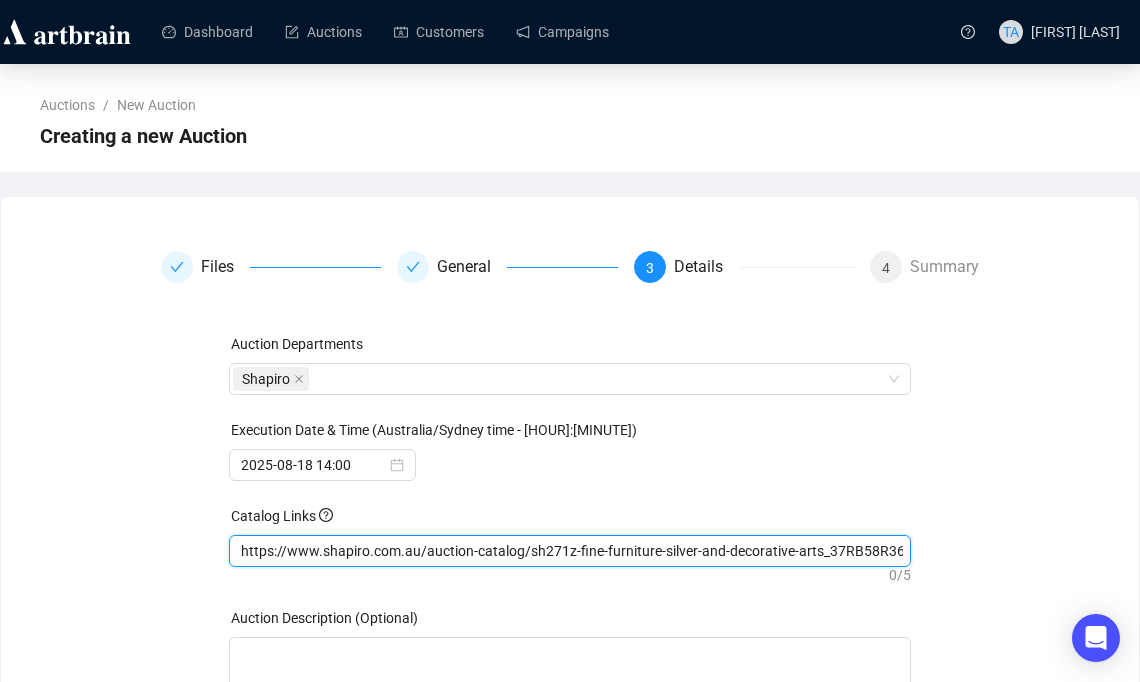 scroll, scrollTop: 148, scrollLeft: 0, axis: vertical 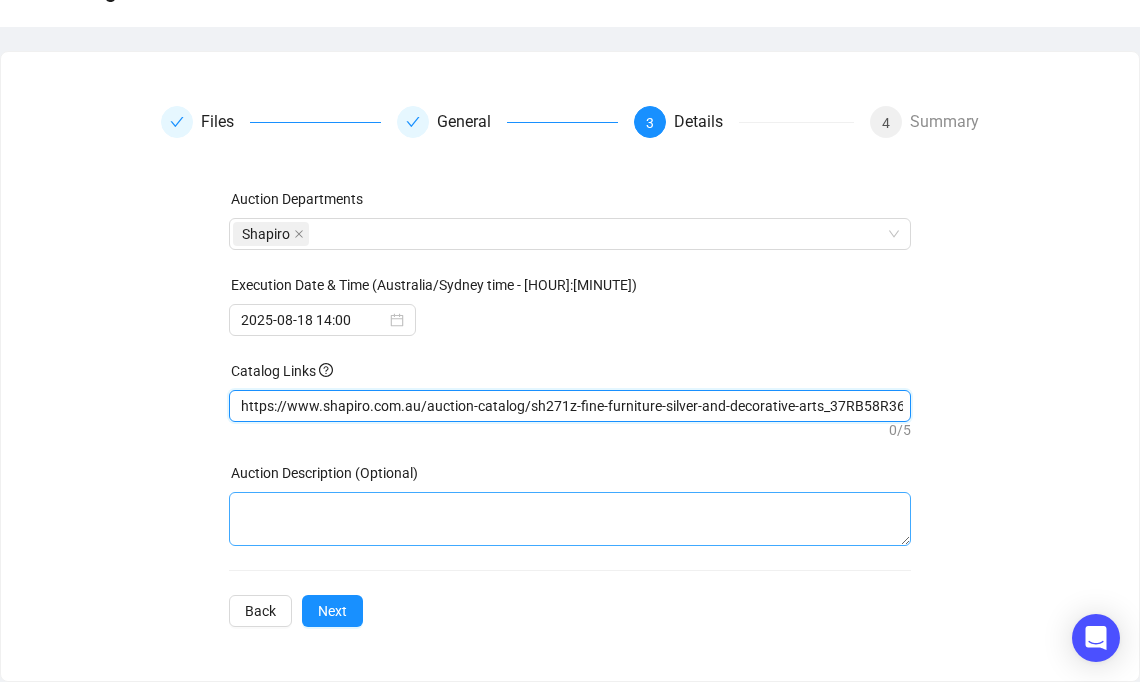 type on "https://www.shapiro.com.au/auction-catalog/sh271z-fine-furniture-silver-and-decorative-arts_37RB58R36Y" 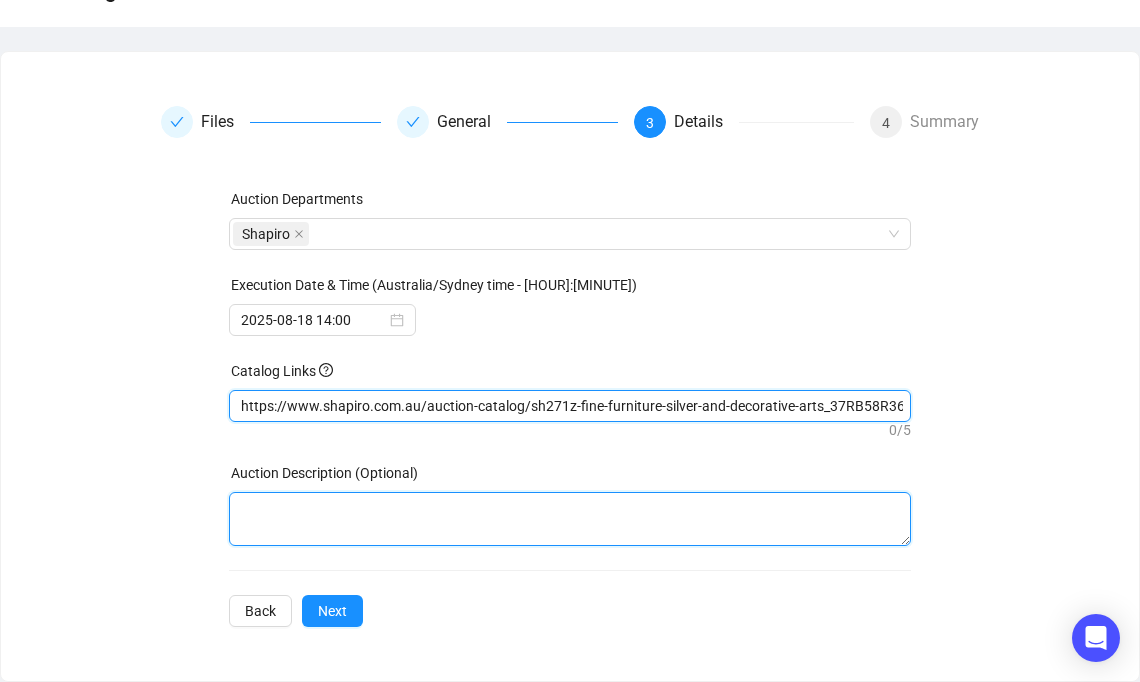click at bounding box center [569, 519] 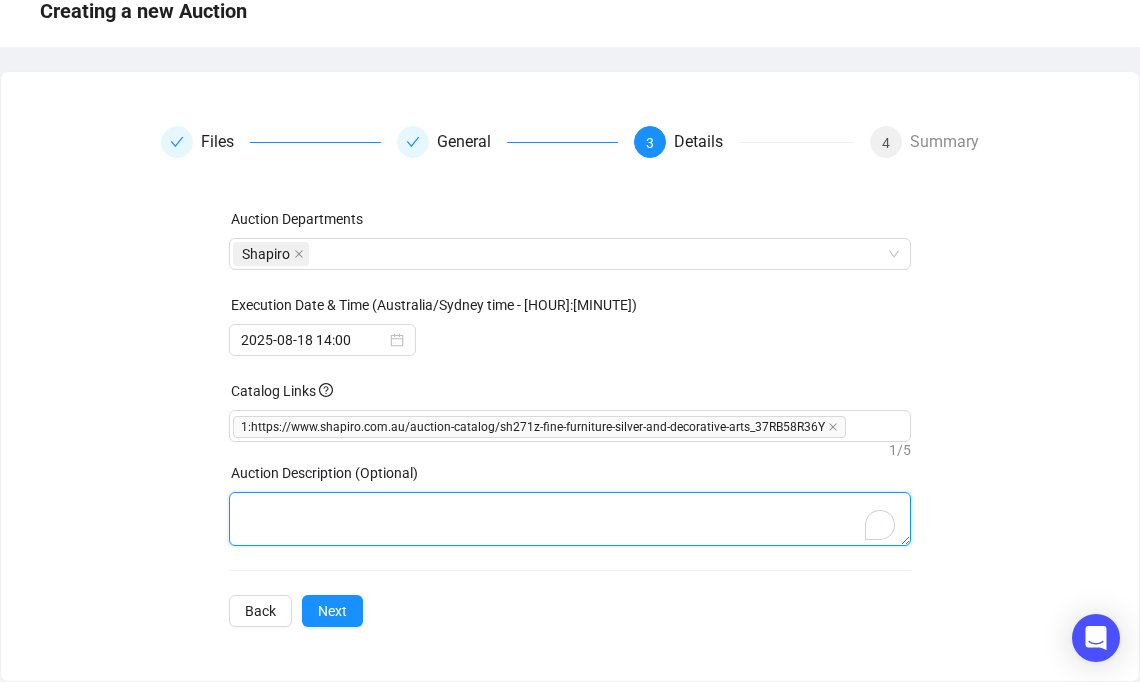 scroll, scrollTop: 128, scrollLeft: 0, axis: vertical 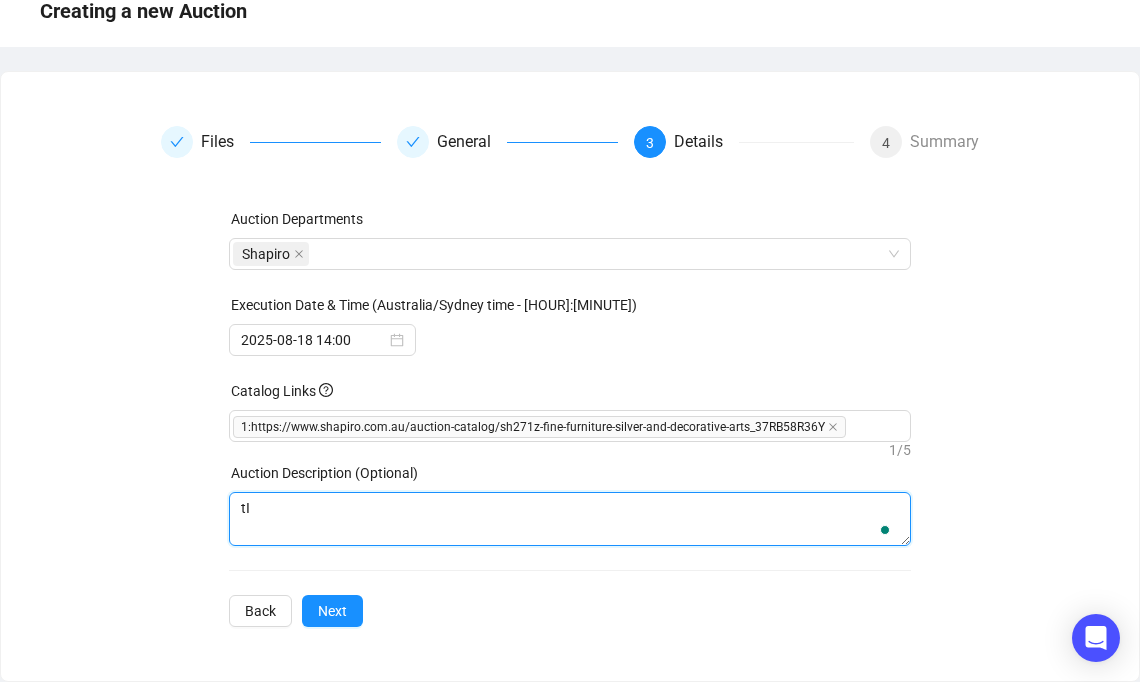 type on "t" 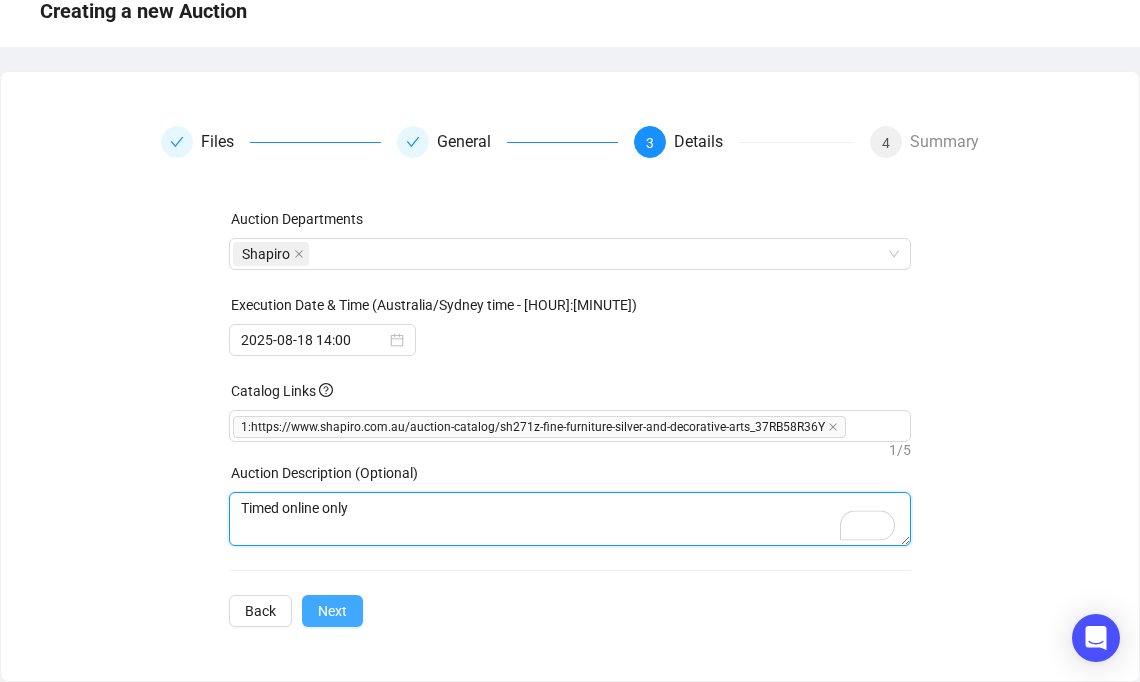 type on "Timed online only" 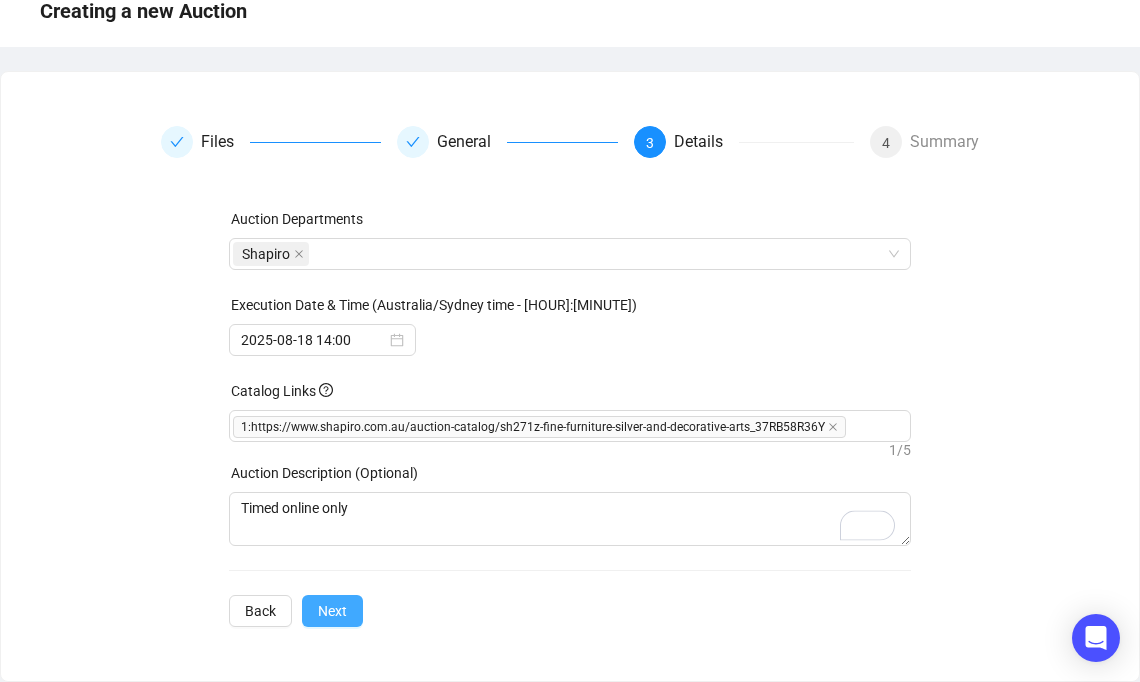 click on "Next" at bounding box center (332, 611) 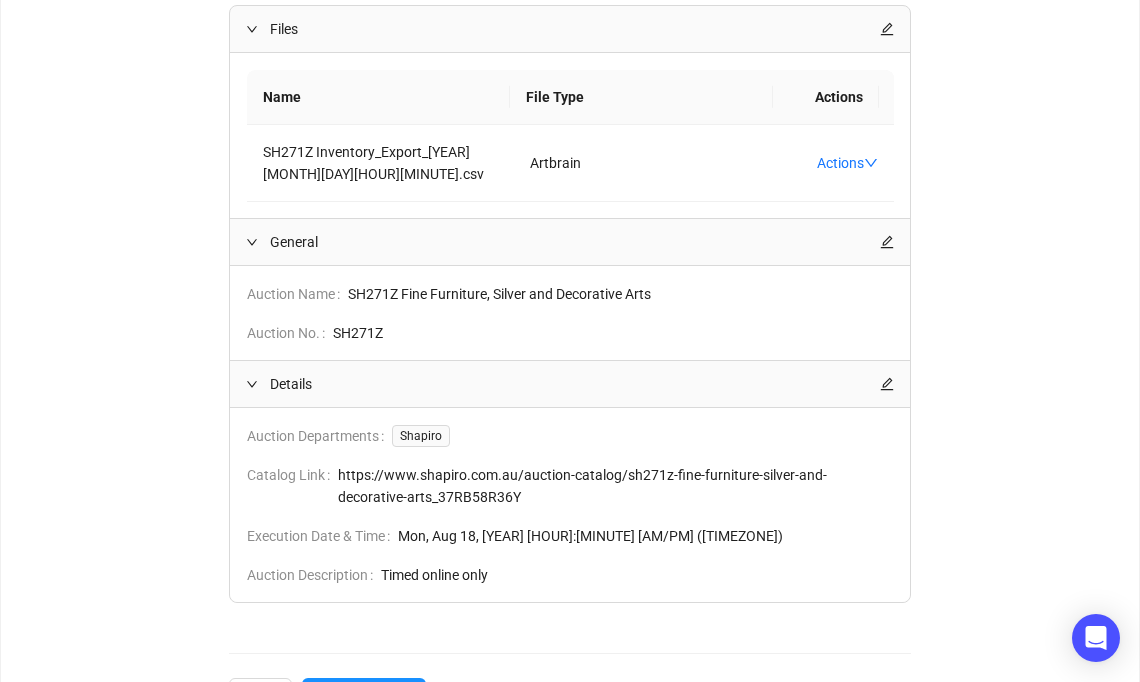 scroll, scrollTop: 433, scrollLeft: 0, axis: vertical 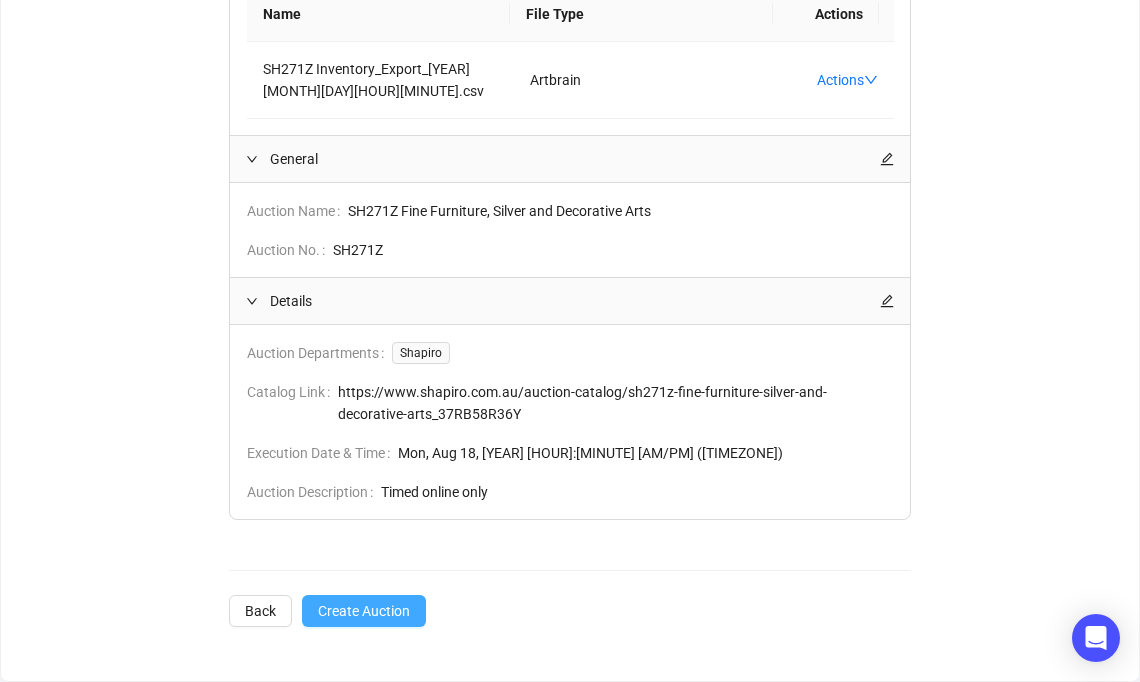 click on "Create Auction" at bounding box center [364, 611] 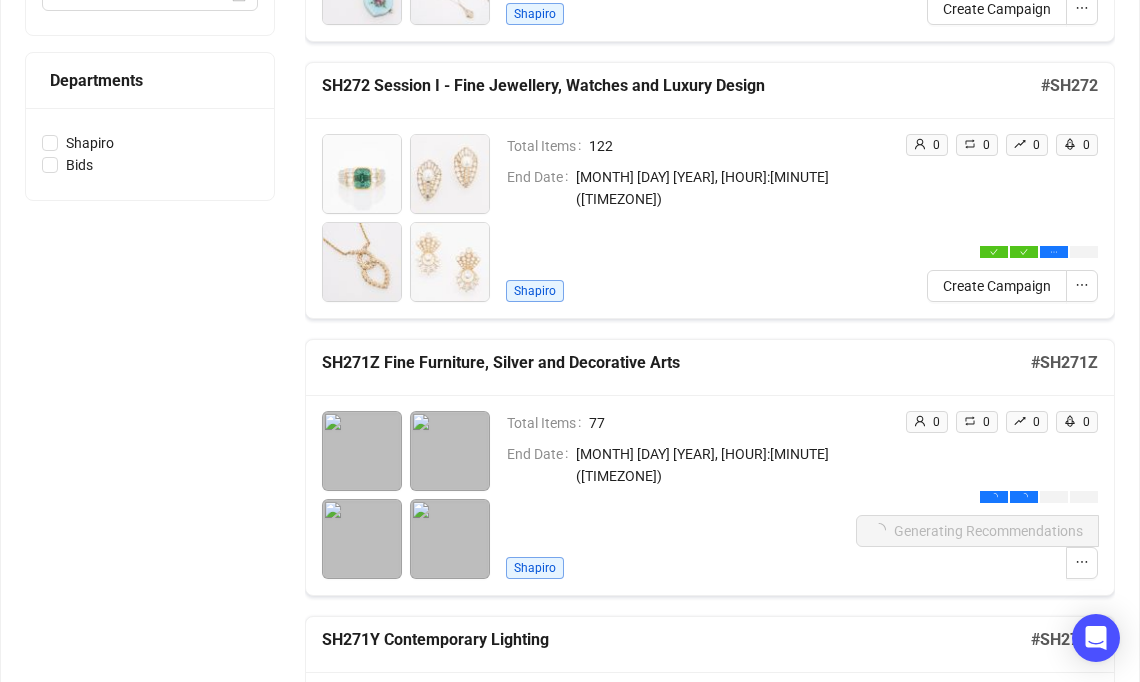scroll, scrollTop: 633, scrollLeft: 0, axis: vertical 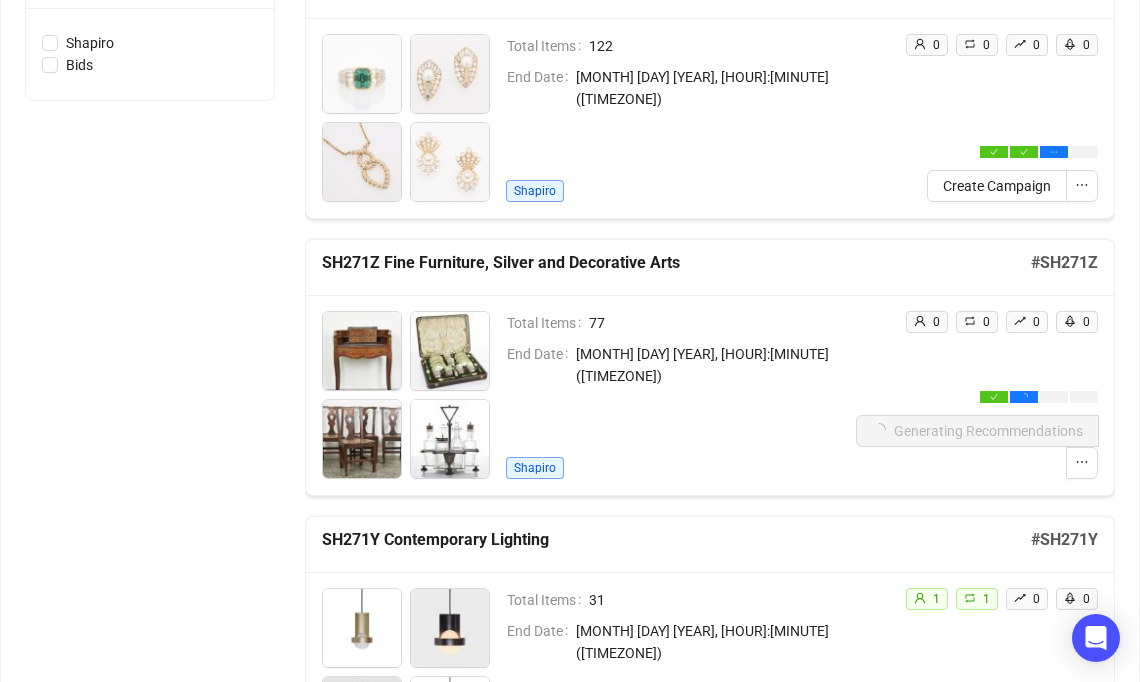 click on "SH271Z Fine Furniture, Silver and Decorative Arts # SH271Z" at bounding box center (710, 268) 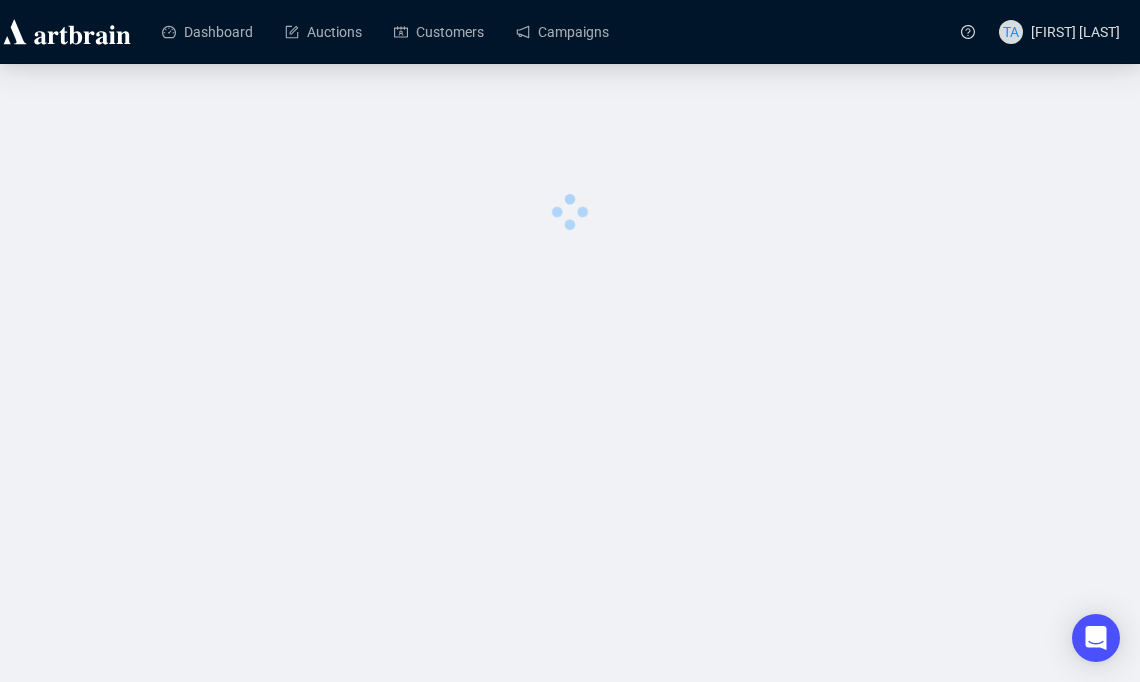 scroll, scrollTop: 0, scrollLeft: 0, axis: both 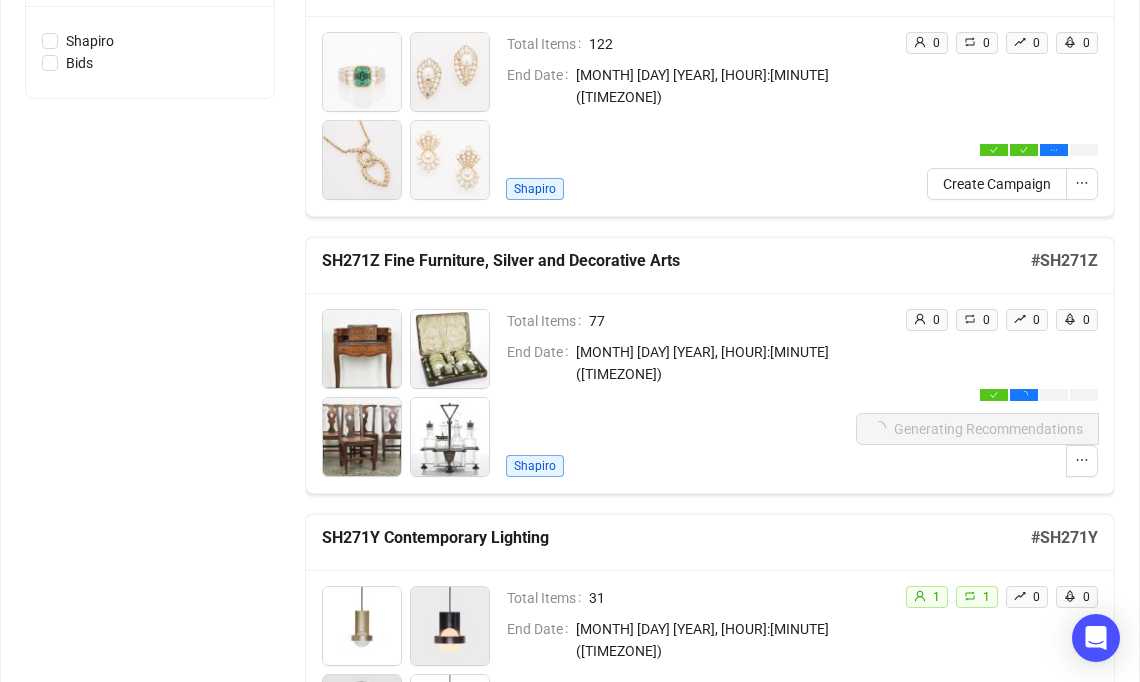 click on "Status All Future Missing Results Completed Date Range Departments Shapiro Bids" at bounding box center (150, 1043) 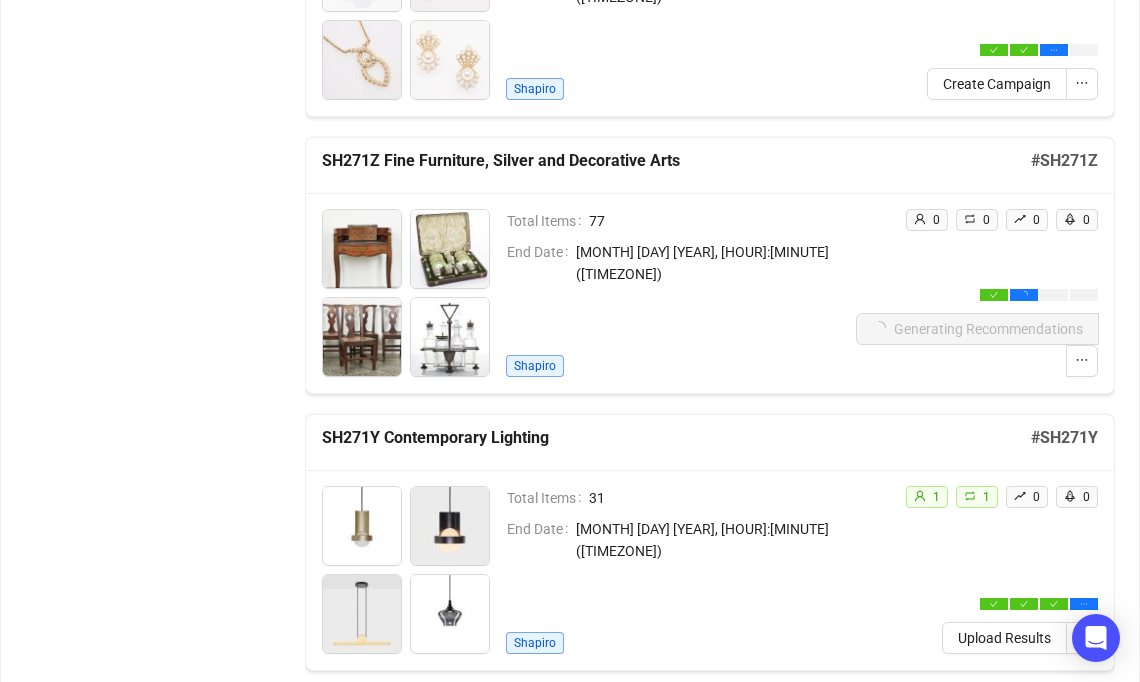 scroll, scrollTop: 635, scrollLeft: 0, axis: vertical 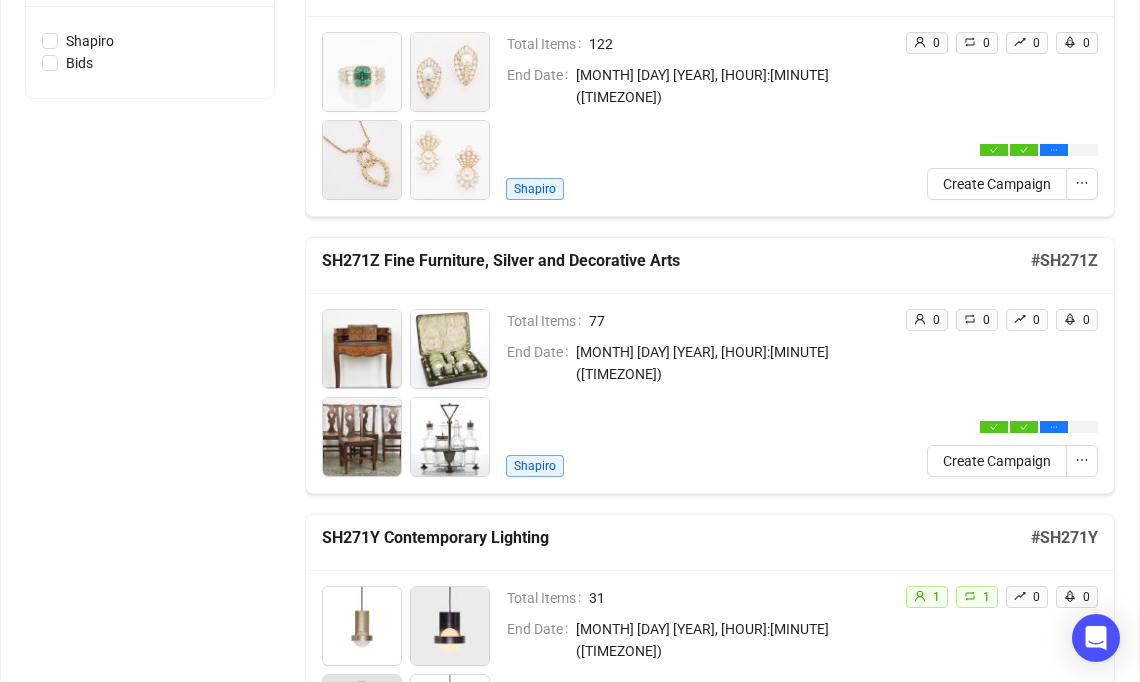 click on "SH271Y Contemporary Lighting" at bounding box center (676, 538) 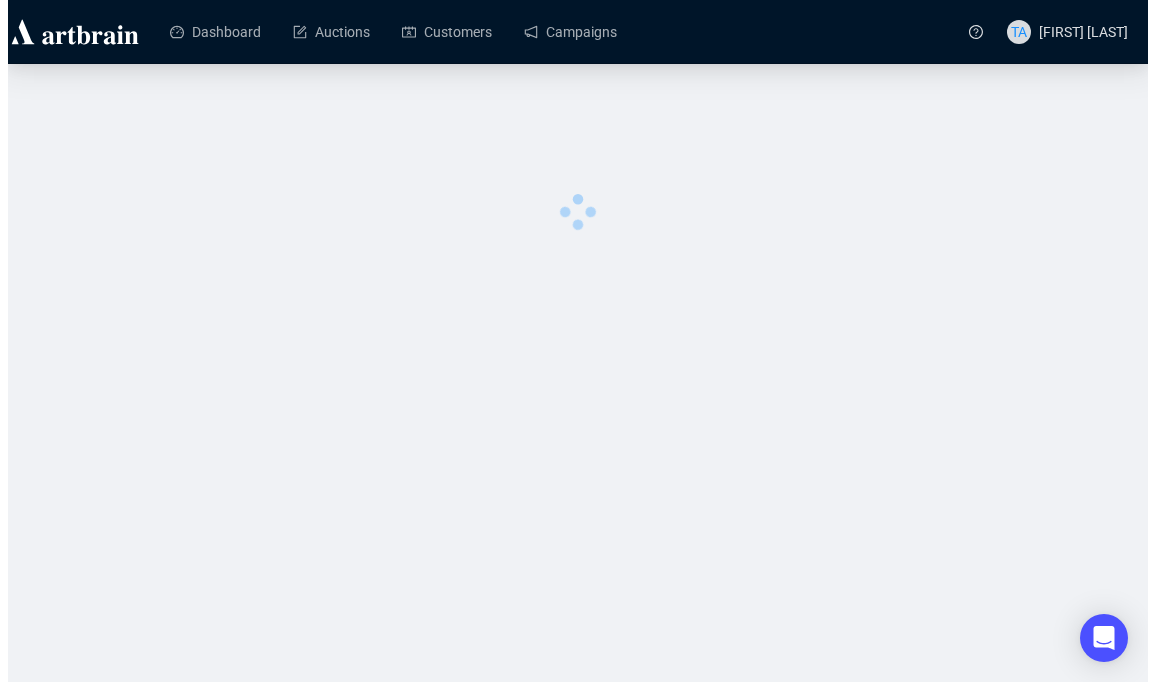 scroll, scrollTop: 0, scrollLeft: 0, axis: both 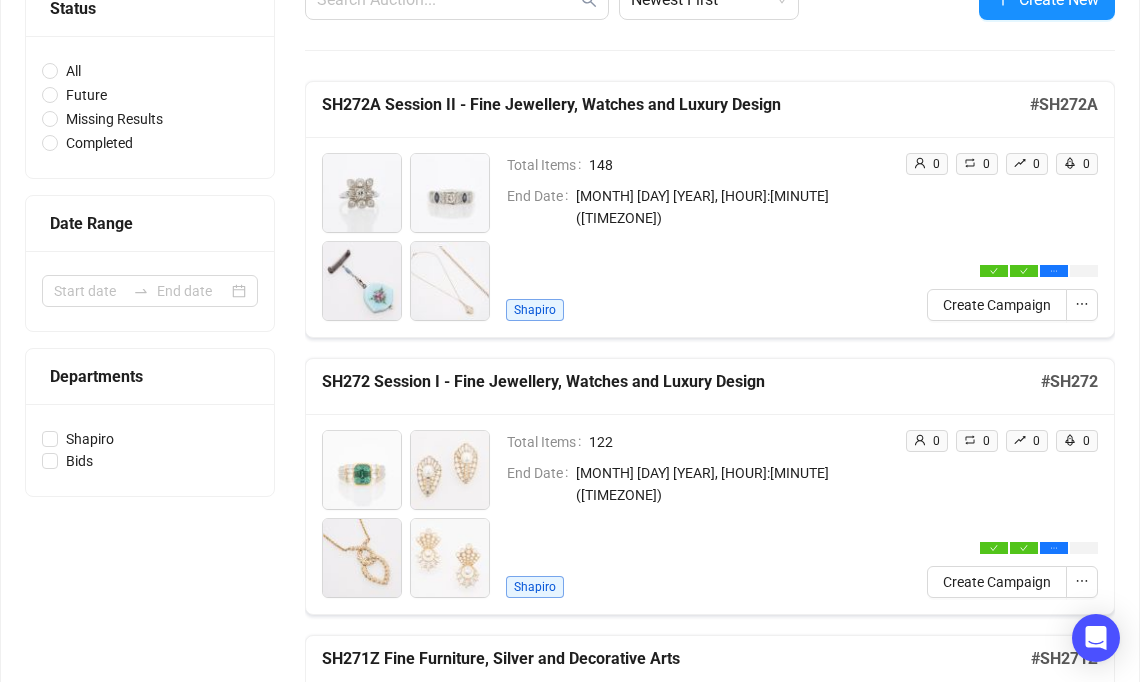 click on "Total Items 122 End Date [MONTH] [DAY] [YEAR], [HOUR]:[MINUTE] ([TIMEZONE]) Shapiro" at bounding box center (705, 514) 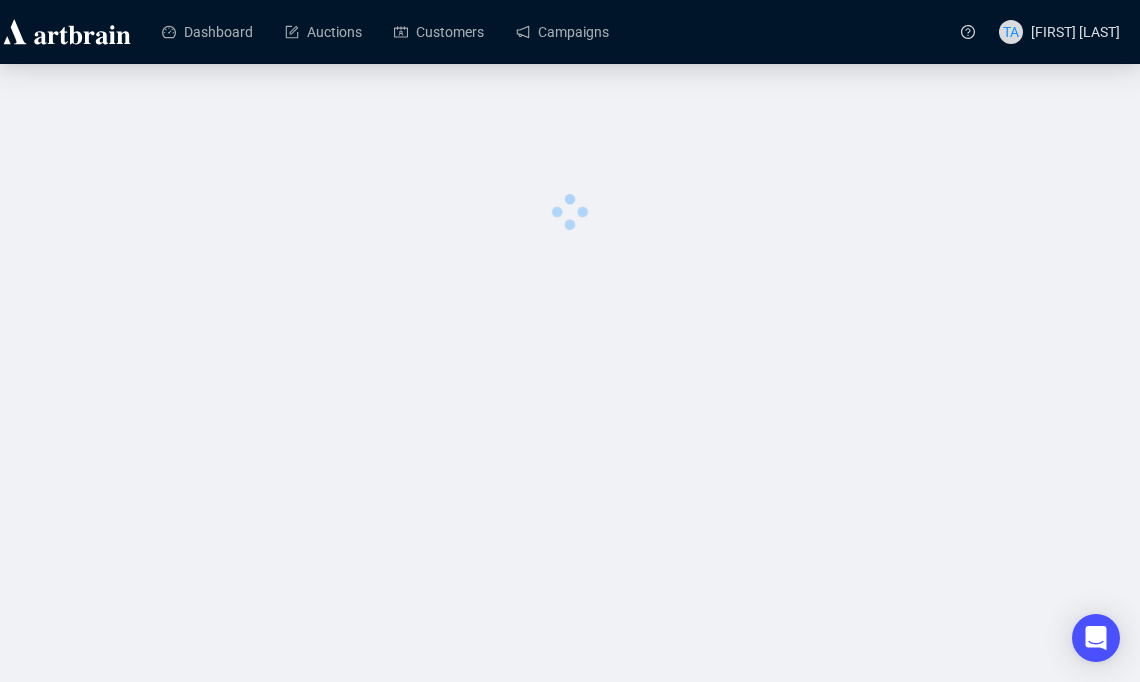 scroll, scrollTop: 0, scrollLeft: 0, axis: both 